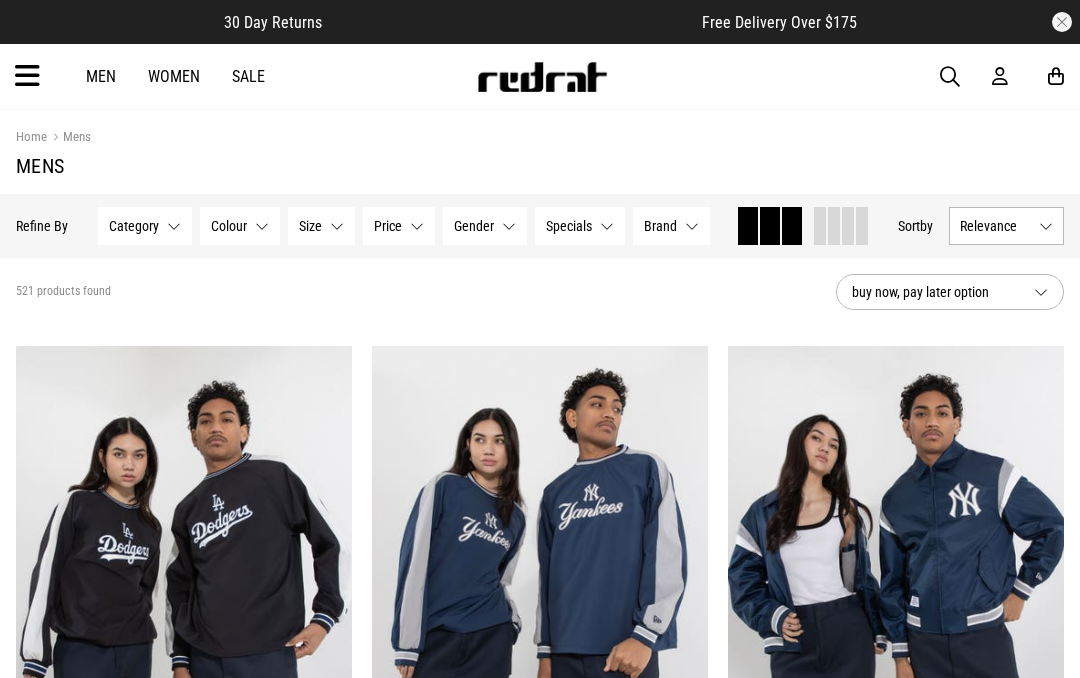 scroll, scrollTop: 0, scrollLeft: 0, axis: both 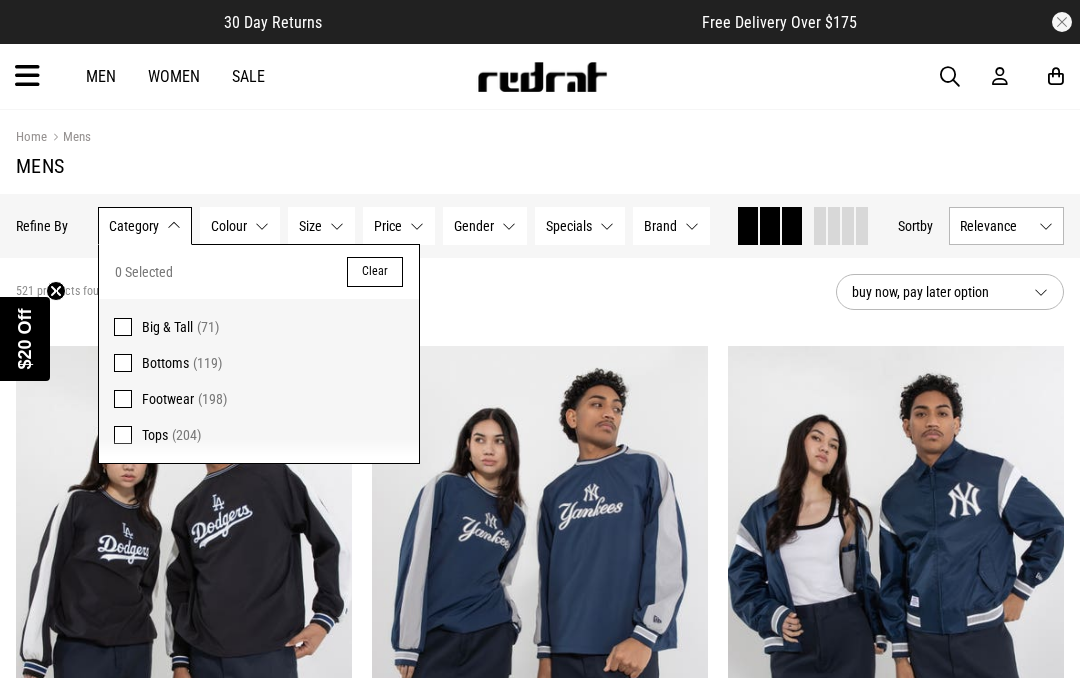 click on "Bottoms (119)" at bounding box center [259, 363] 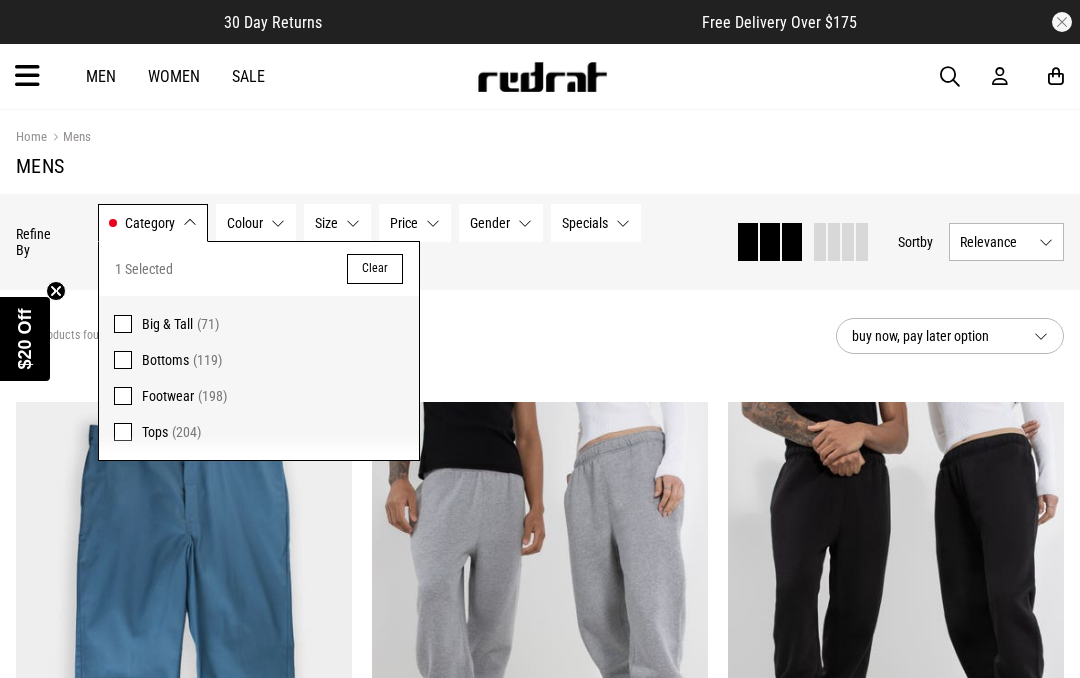 click on "Size  None selected" at bounding box center [337, 223] 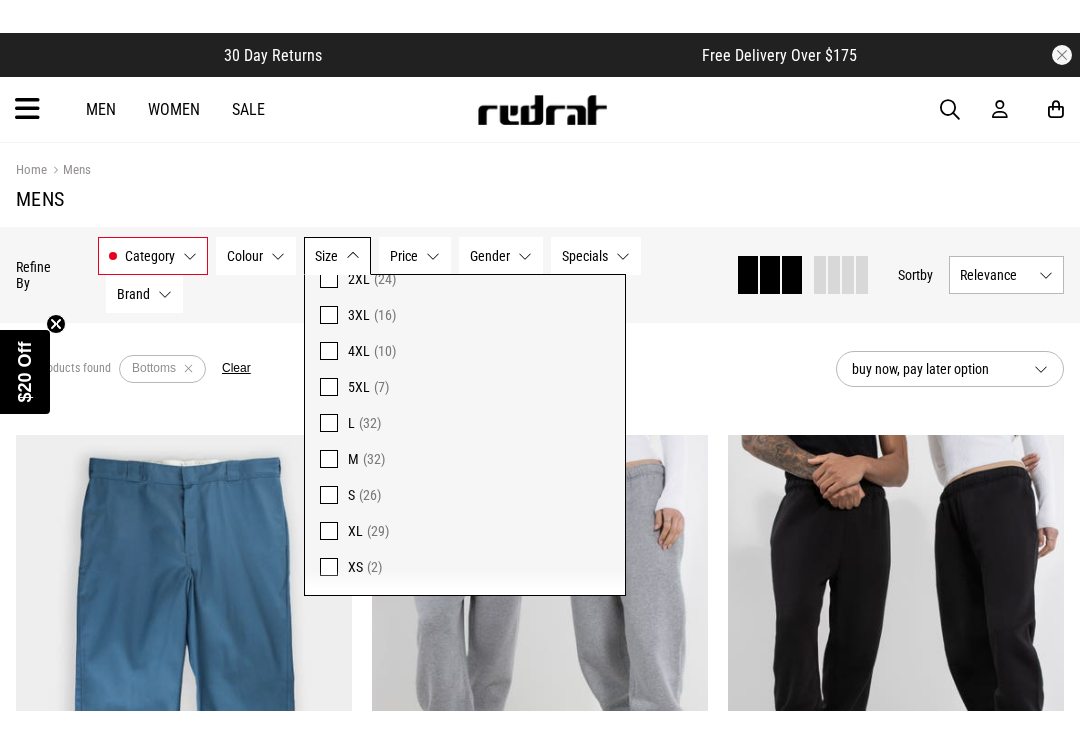 scroll, scrollTop: 653, scrollLeft: 0, axis: vertical 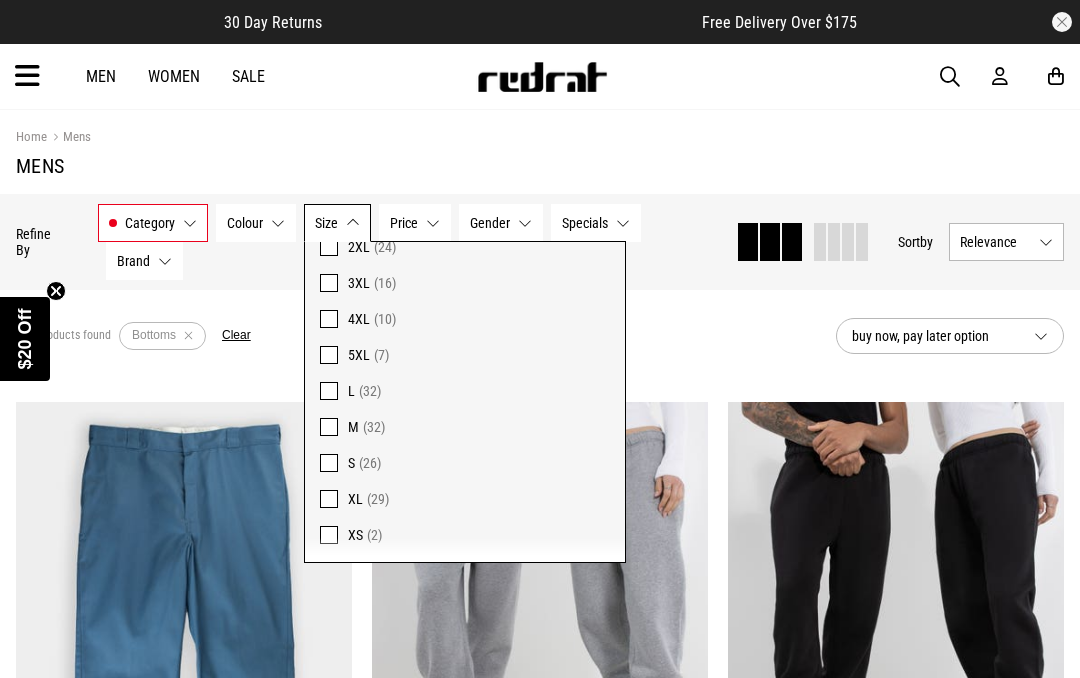 click on "Home Mens" at bounding box center (540, 137) 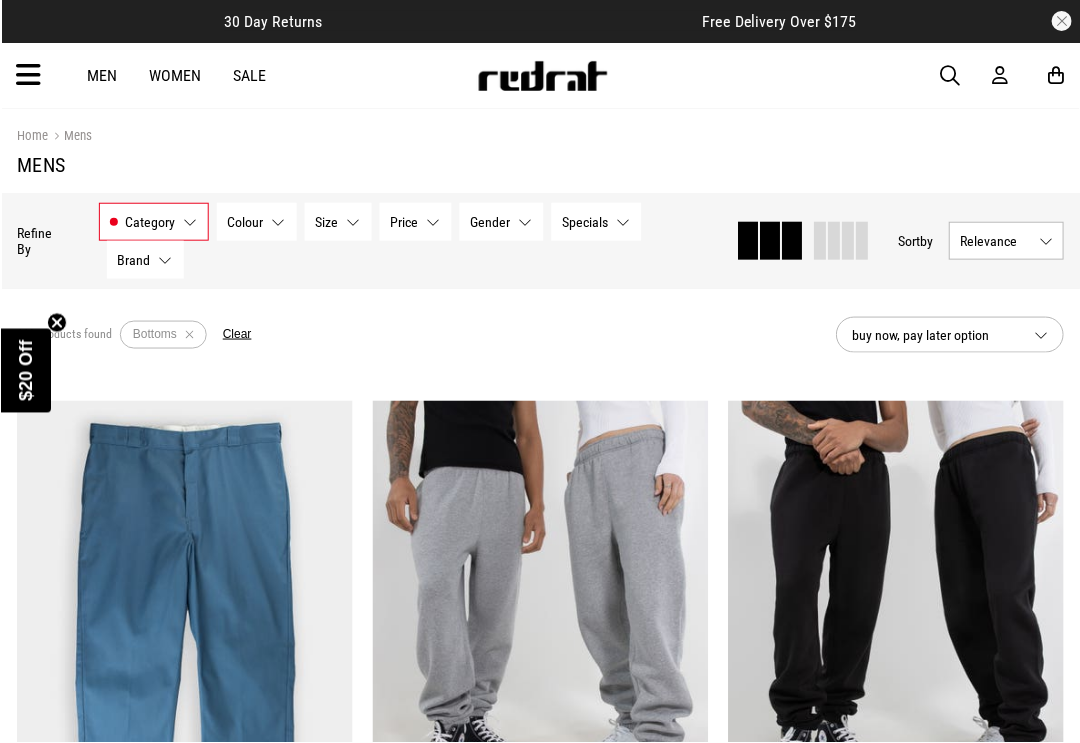 scroll, scrollTop: 1, scrollLeft: 0, axis: vertical 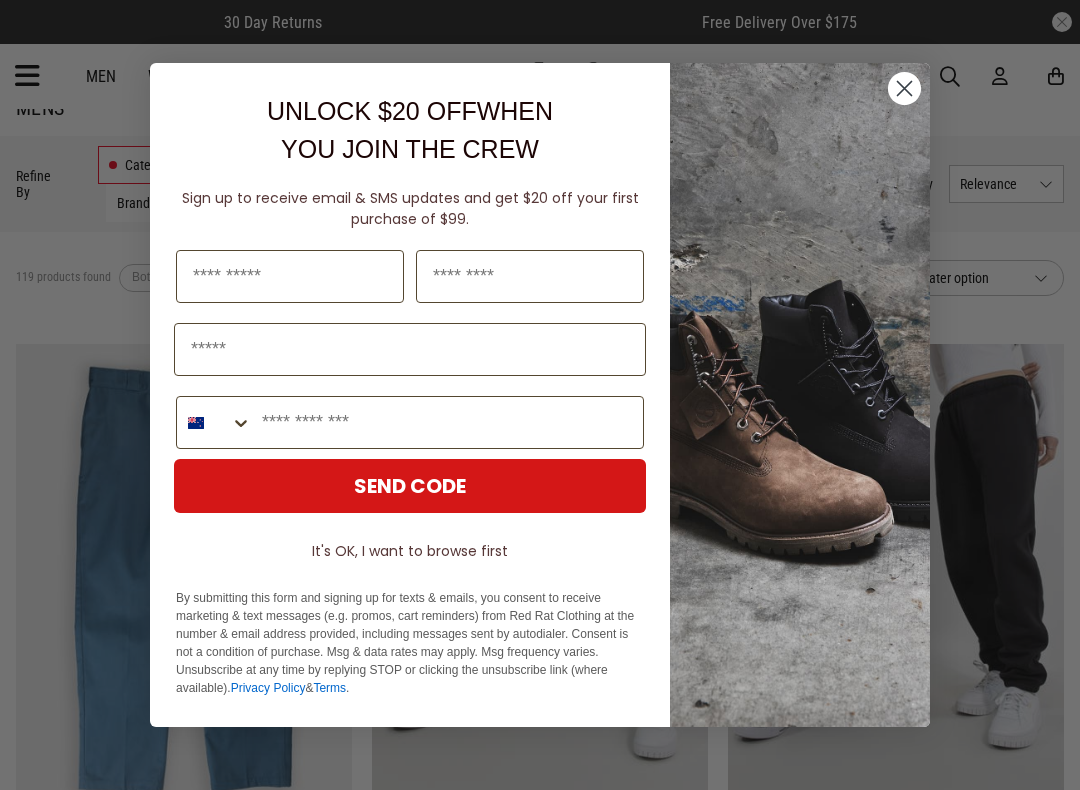 click at bounding box center [800, 395] 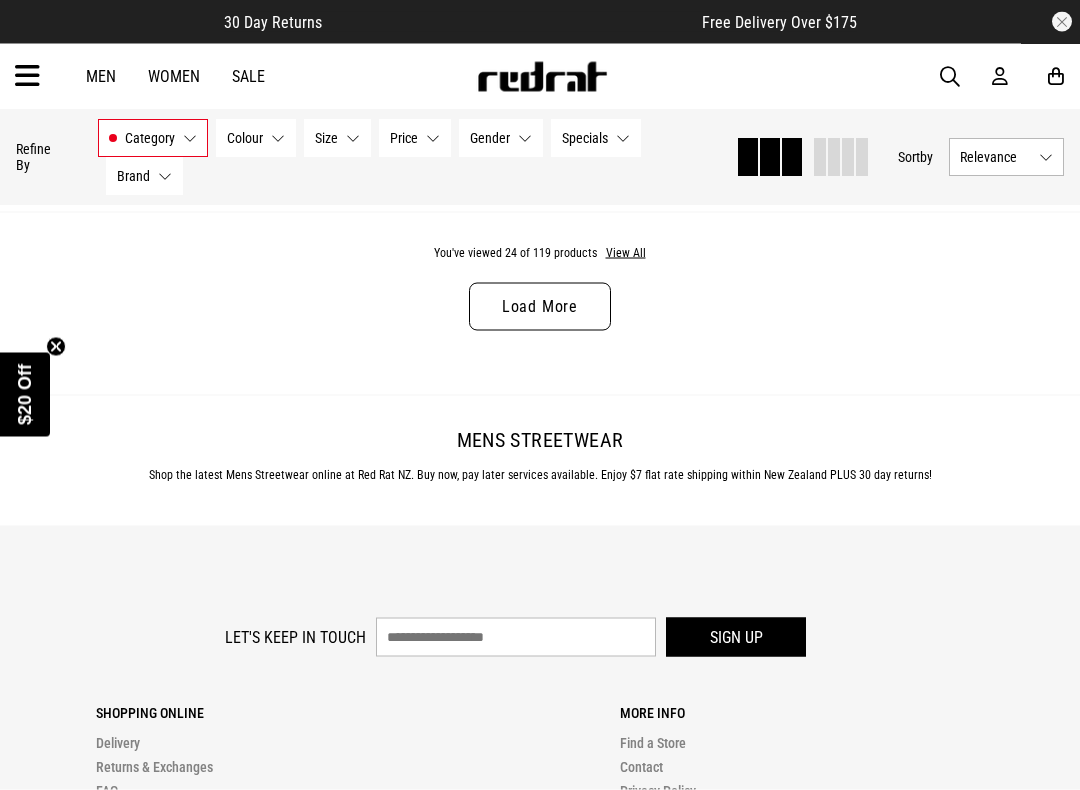 scroll, scrollTop: 5167, scrollLeft: 0, axis: vertical 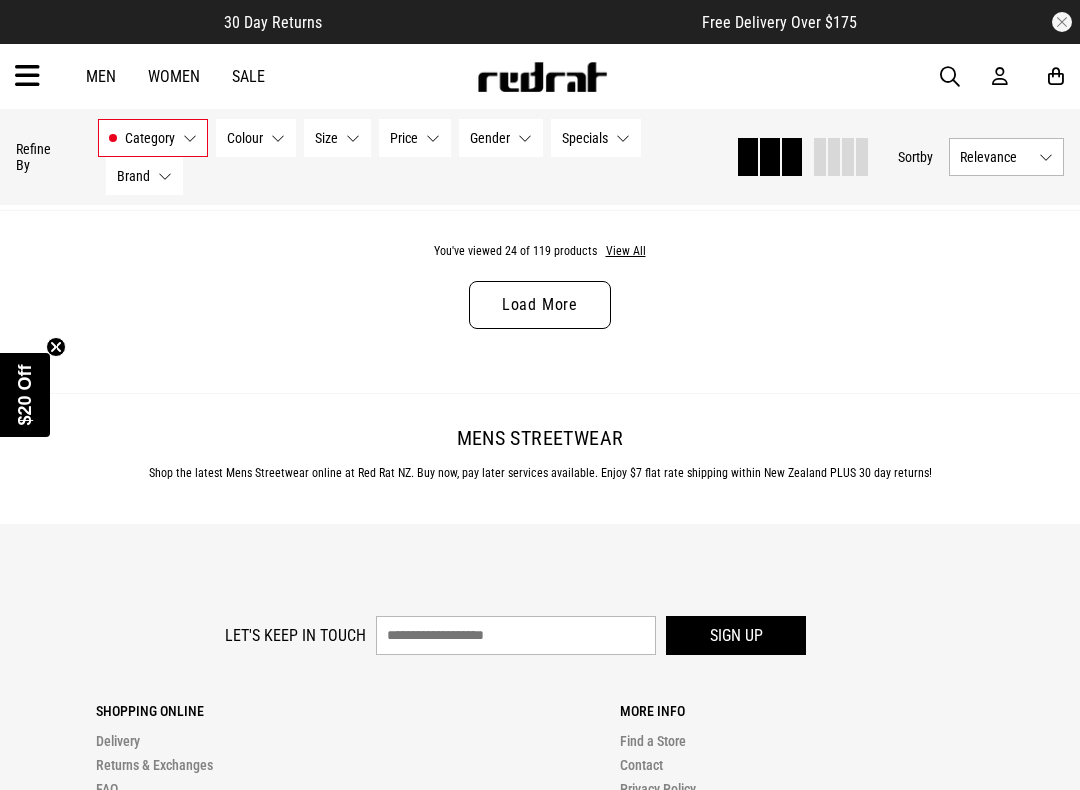 click on "Brand  None selected" at bounding box center [144, 176] 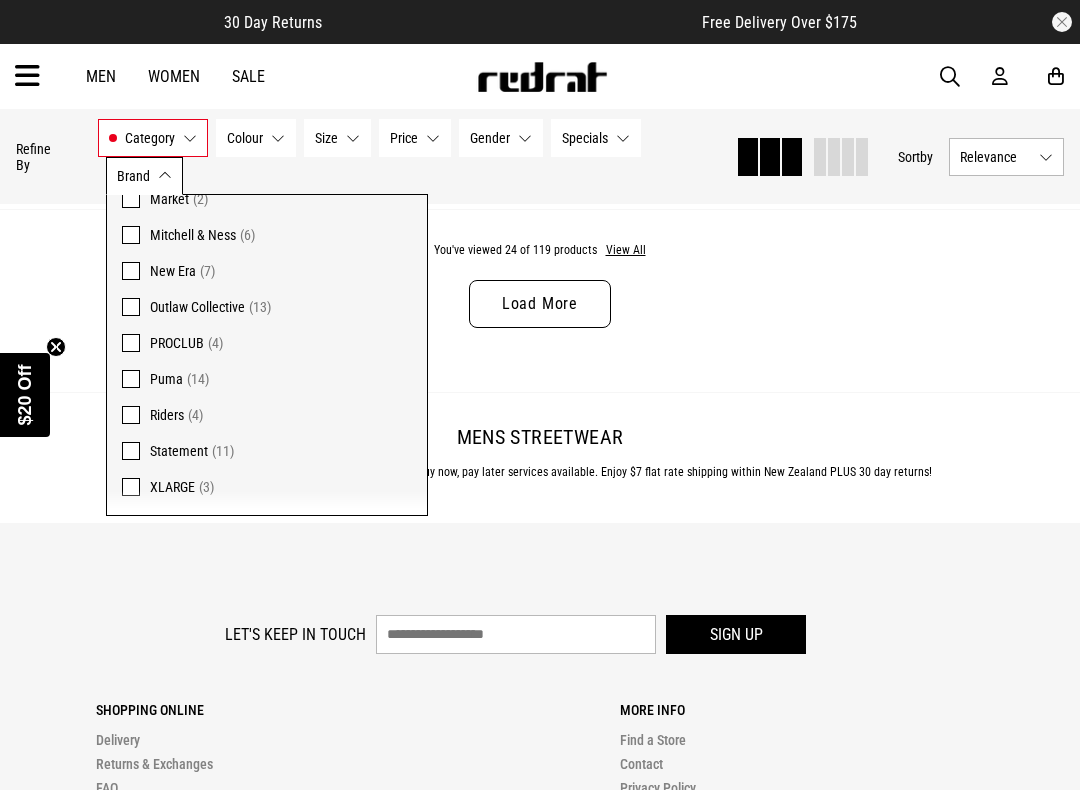 scroll, scrollTop: 293, scrollLeft: 0, axis: vertical 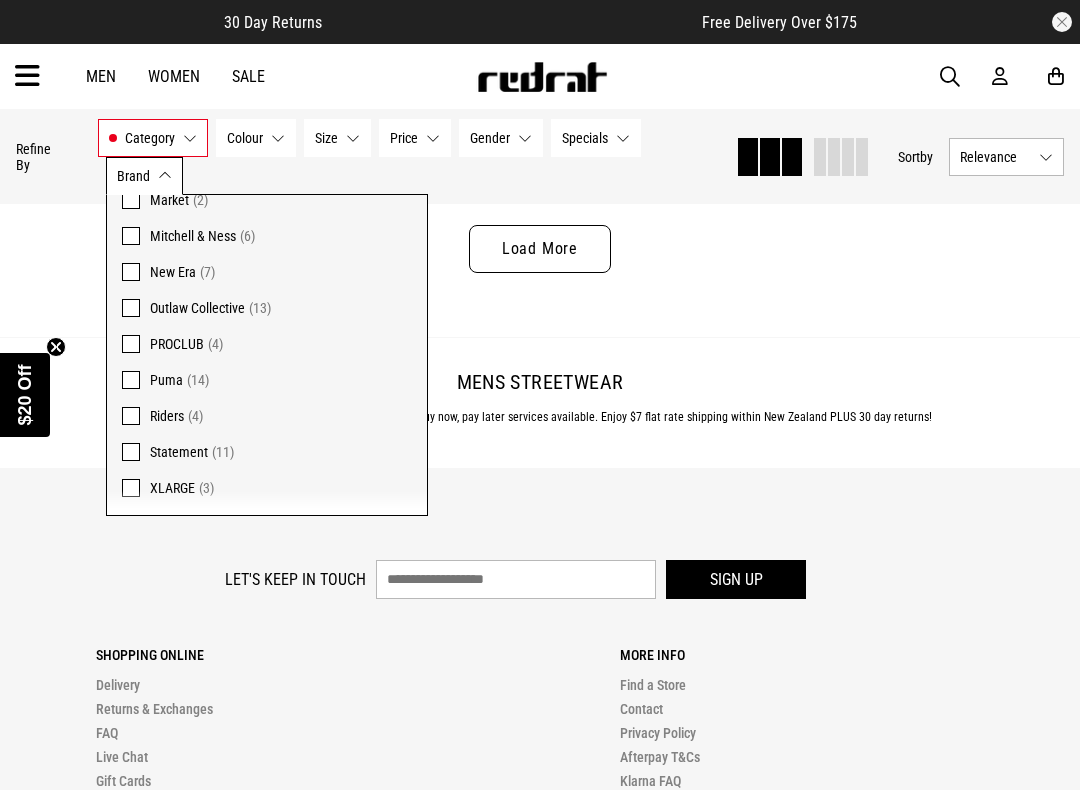 click on "Let's keep in touch
Sign up
Shopping Online
Delivery
Returns & Exchanges
FAQ
Live Chat
Gift Cards
More Info
Find a Store
Contact
Privacy Policy
Afterpay T&Cs
Klarna FAQ
Ezpay
About EZPay" at bounding box center [540, 1037] 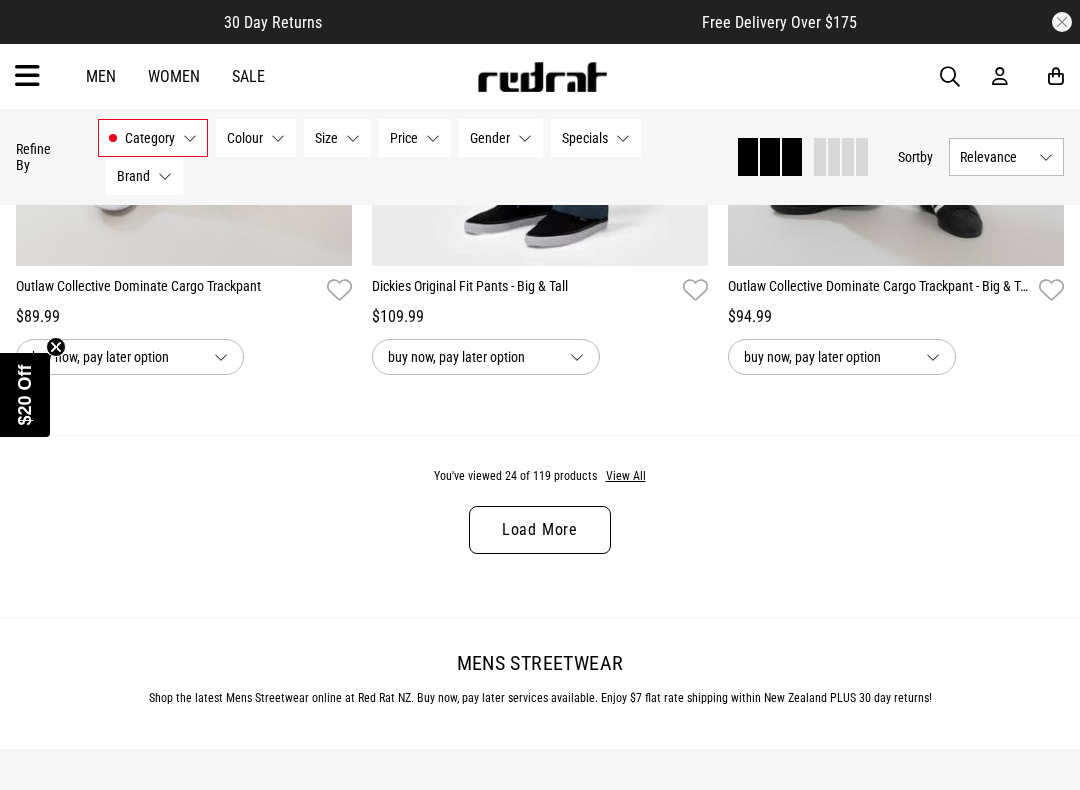 scroll, scrollTop: 4937, scrollLeft: 0, axis: vertical 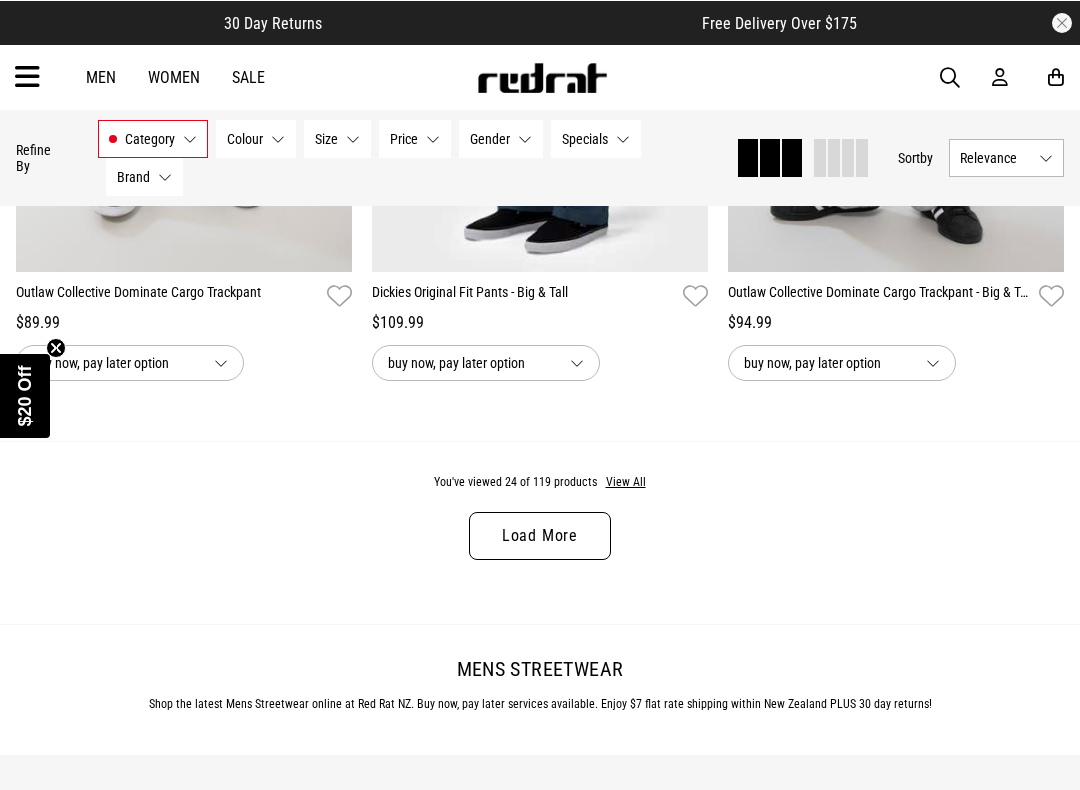 click on "Load More" at bounding box center [540, 535] 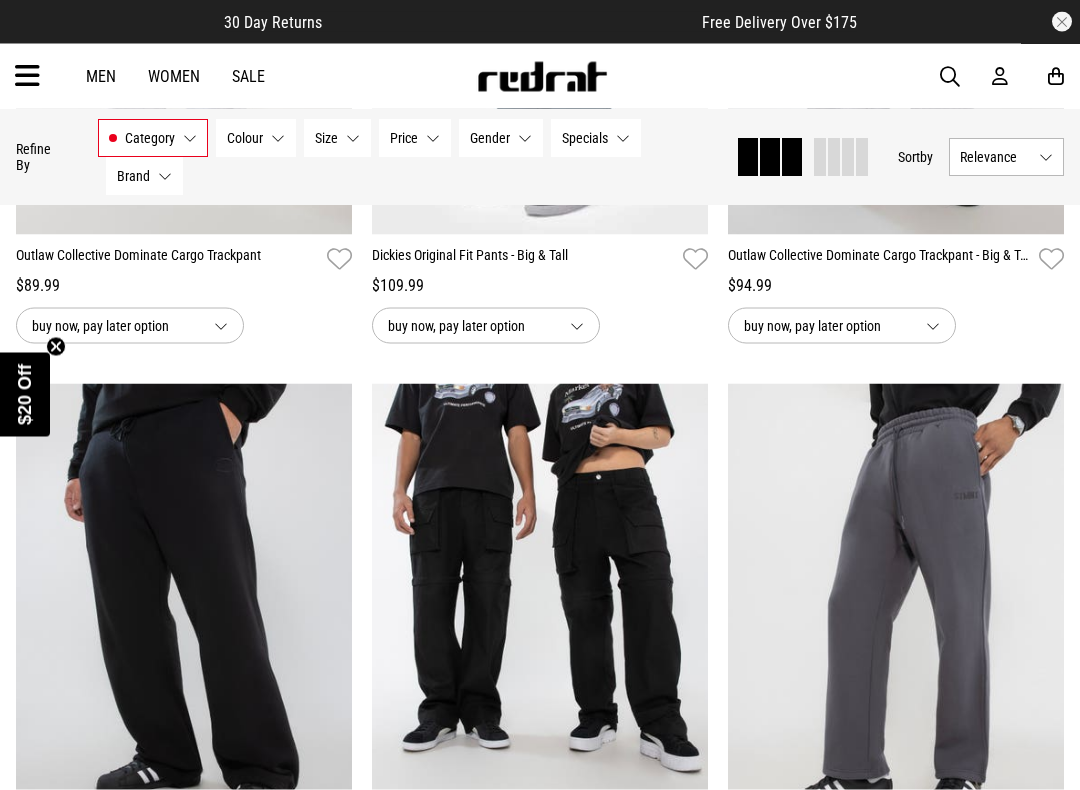 scroll, scrollTop: 4974, scrollLeft: 0, axis: vertical 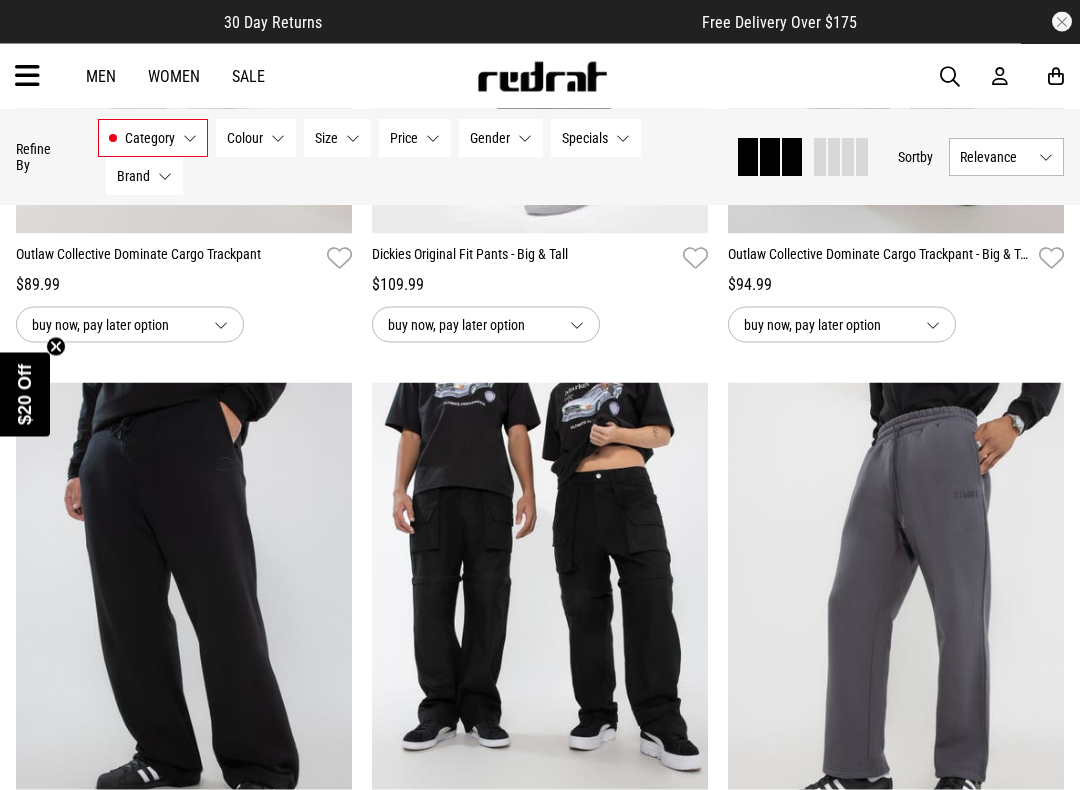 click on "Size  None selected" at bounding box center [337, 138] 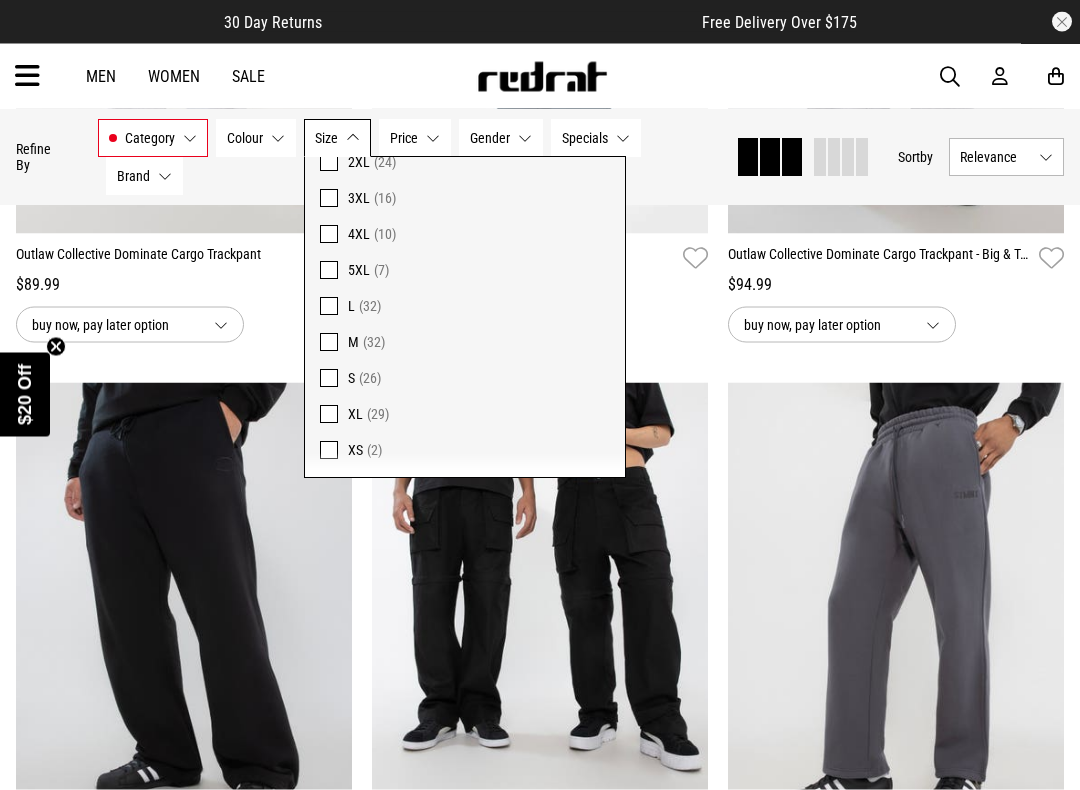 scroll, scrollTop: 4975, scrollLeft: 0, axis: vertical 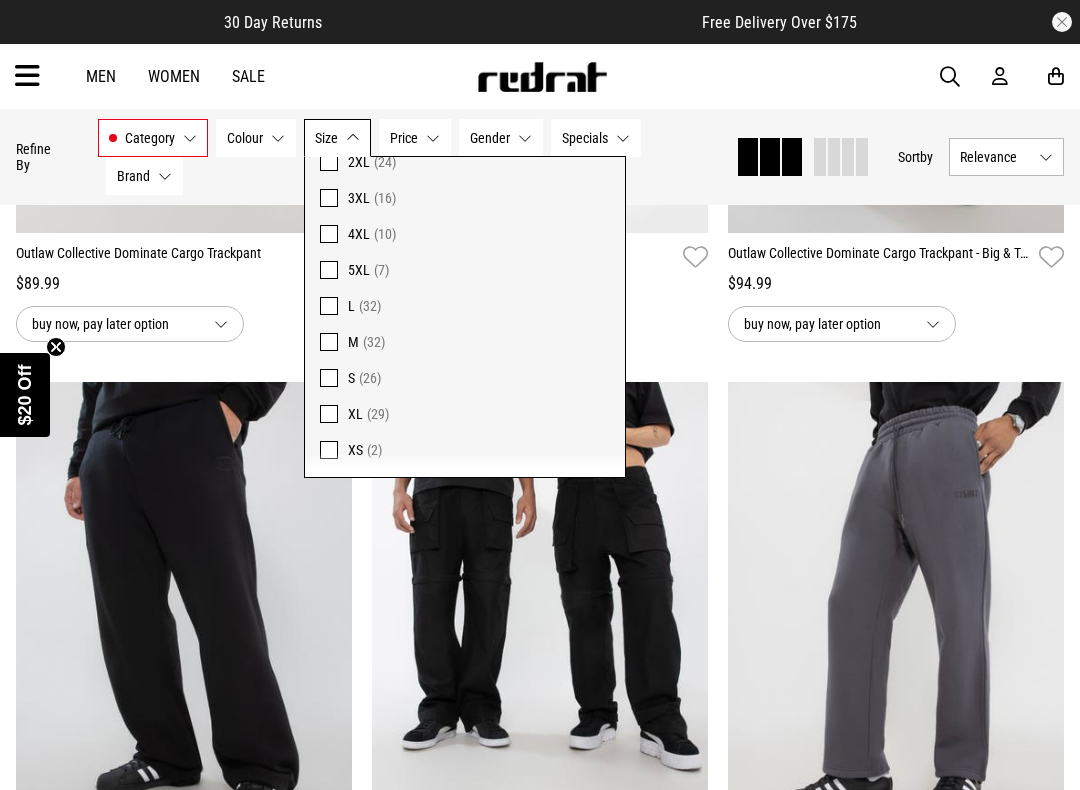 click at bounding box center [329, 198] 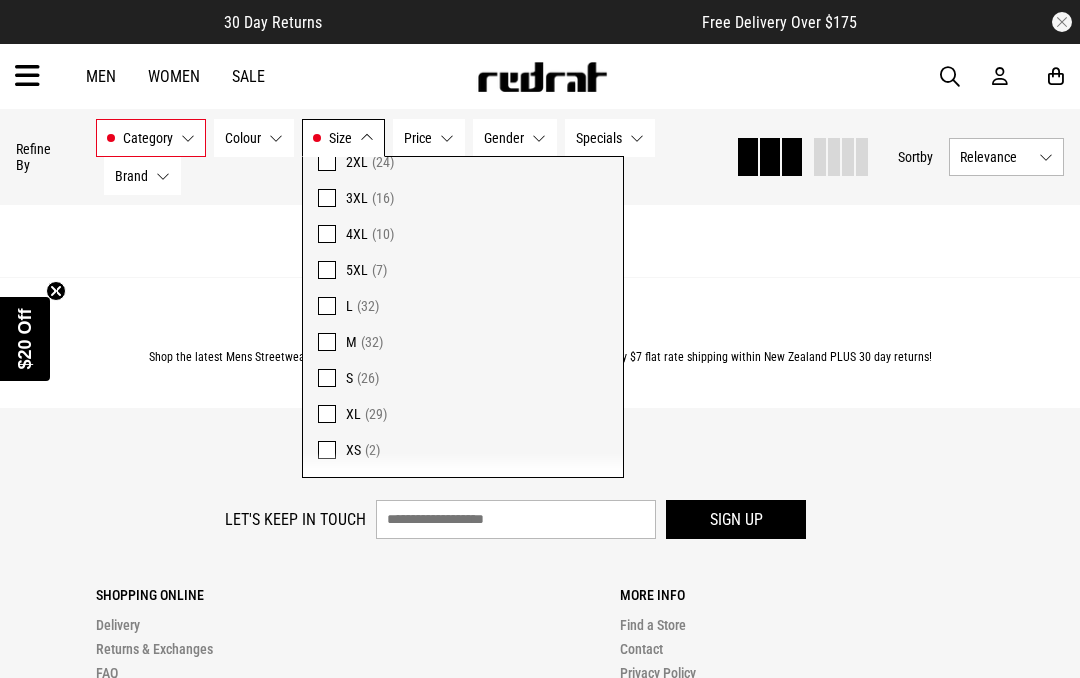 scroll, scrollTop: 3972, scrollLeft: 0, axis: vertical 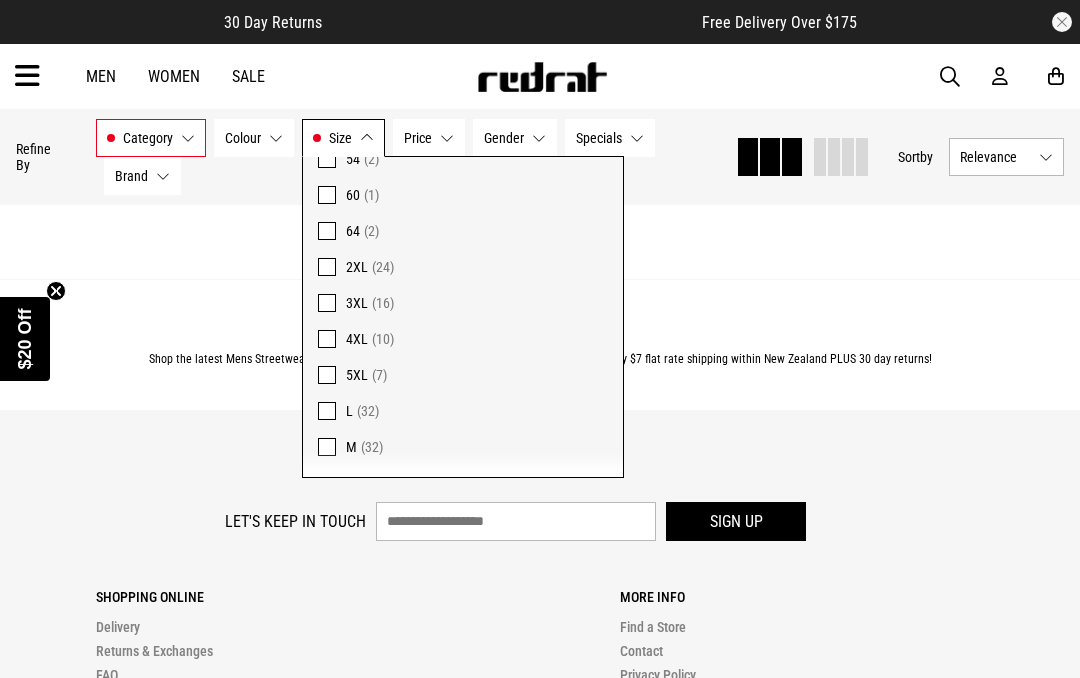 click on "You've viewed 16 of 16 products" at bounding box center (540, 222) 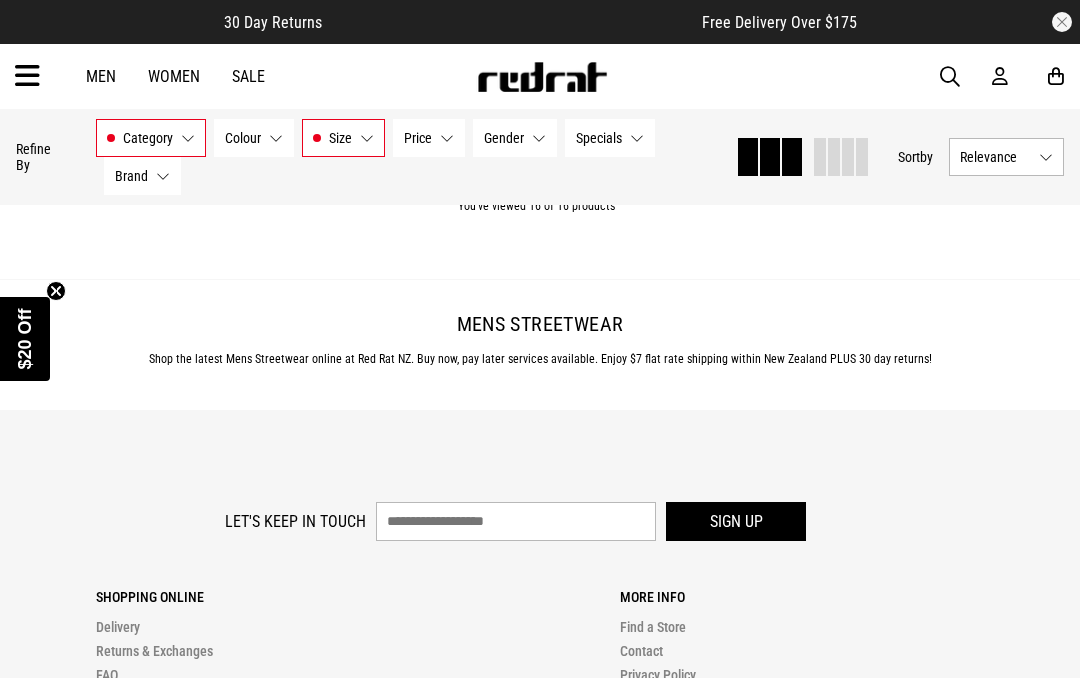 click on "Gender  None selected" at bounding box center [515, 138] 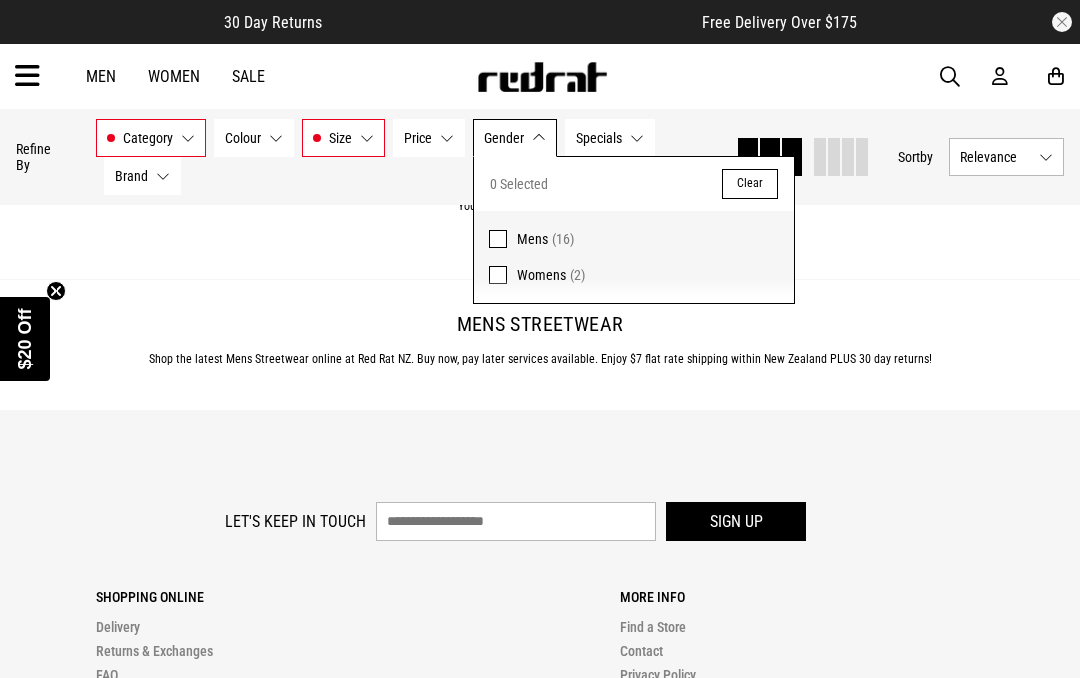 click at bounding box center [498, 239] 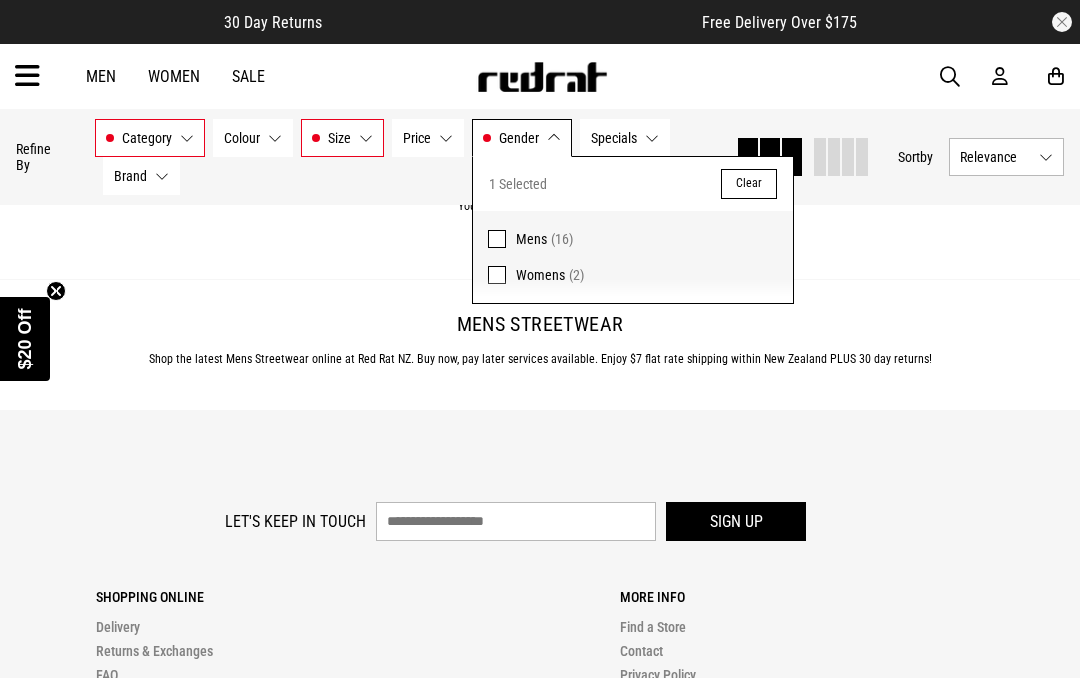 click on "You've viewed 16 of 16 products" at bounding box center [540, 222] 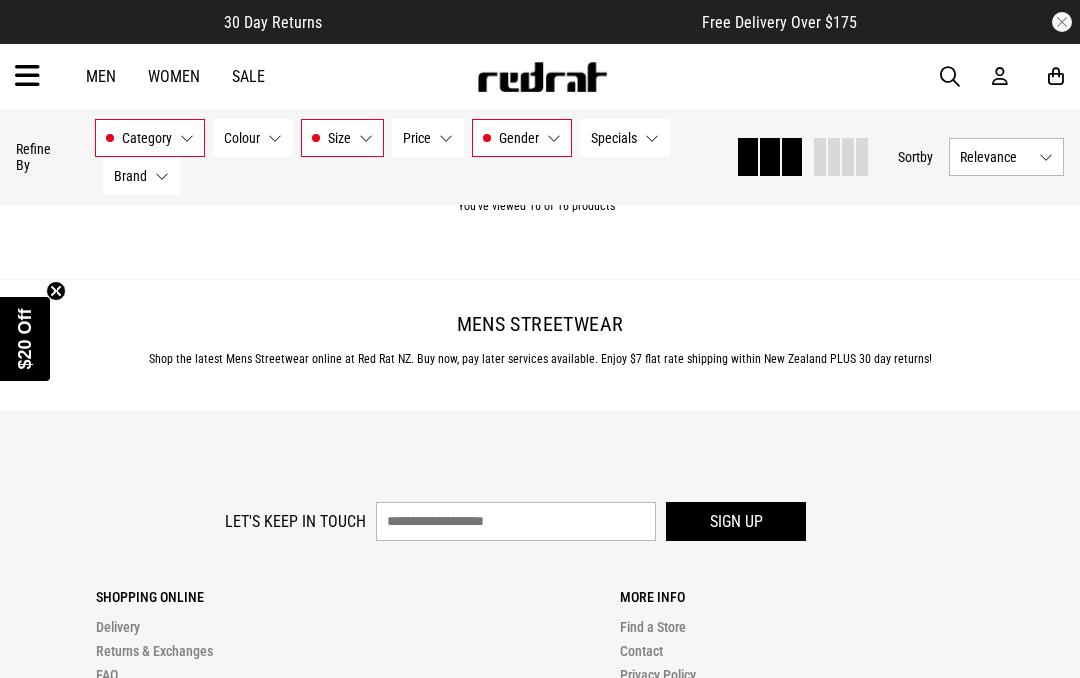 click at bounding box center [950, 77] 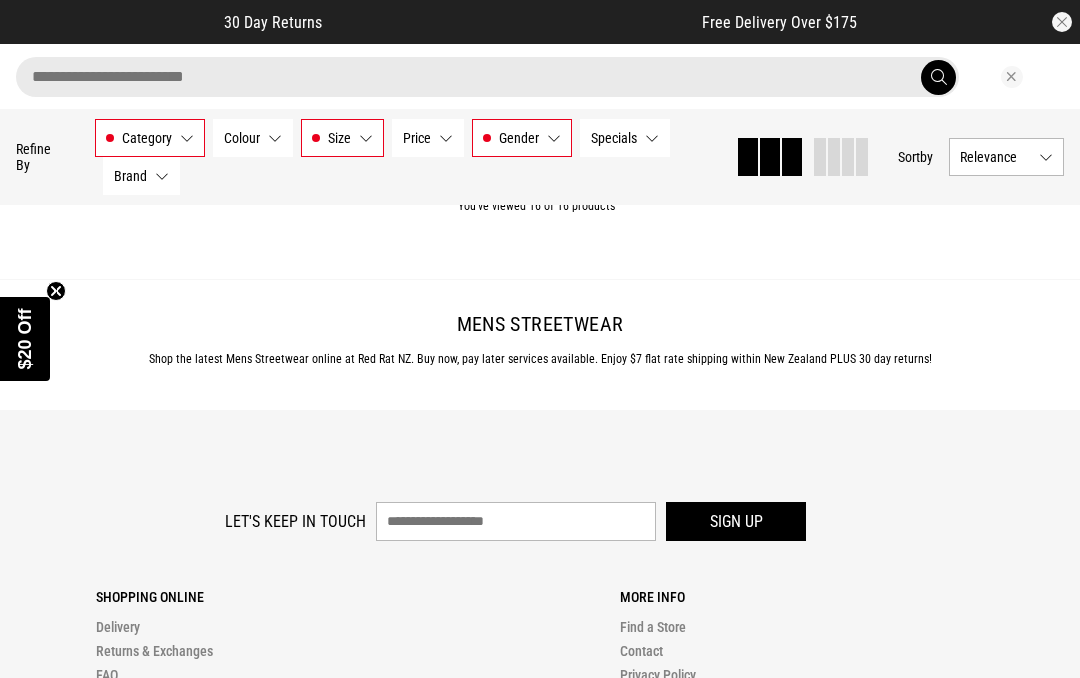 click at bounding box center [487, 77] 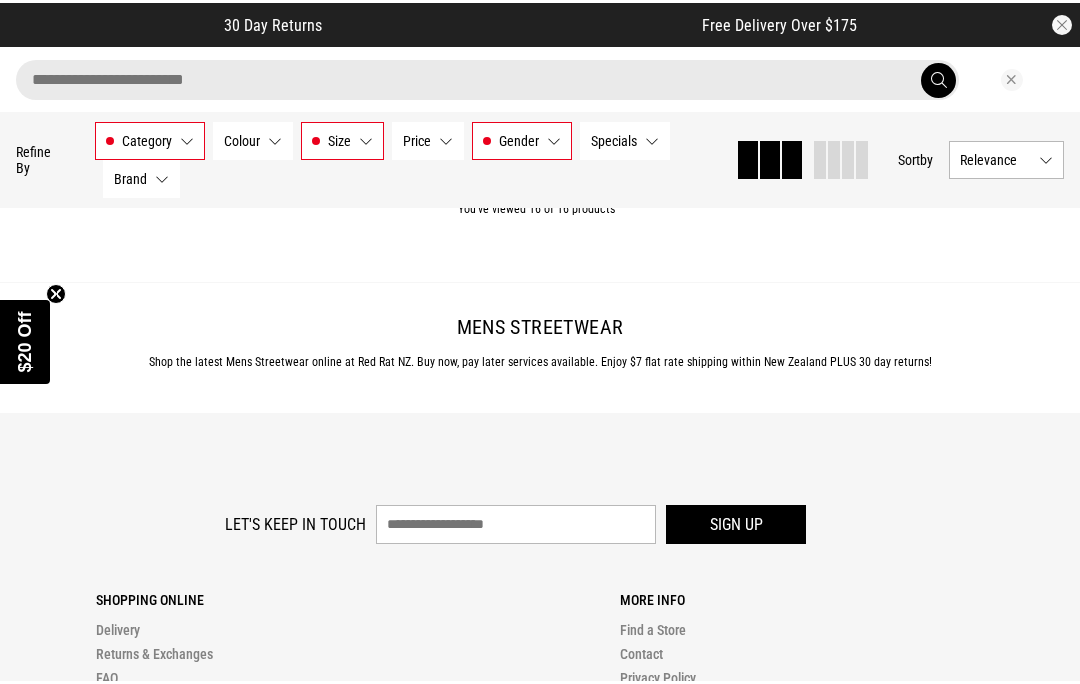 scroll, scrollTop: 3971, scrollLeft: 0, axis: vertical 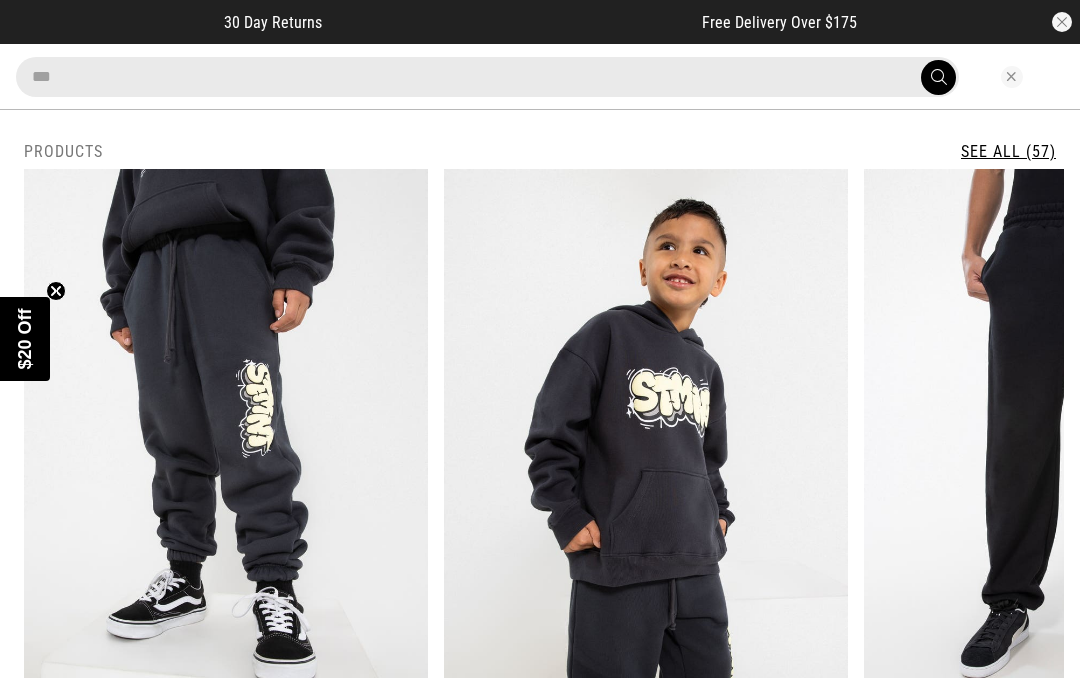 type on "***" 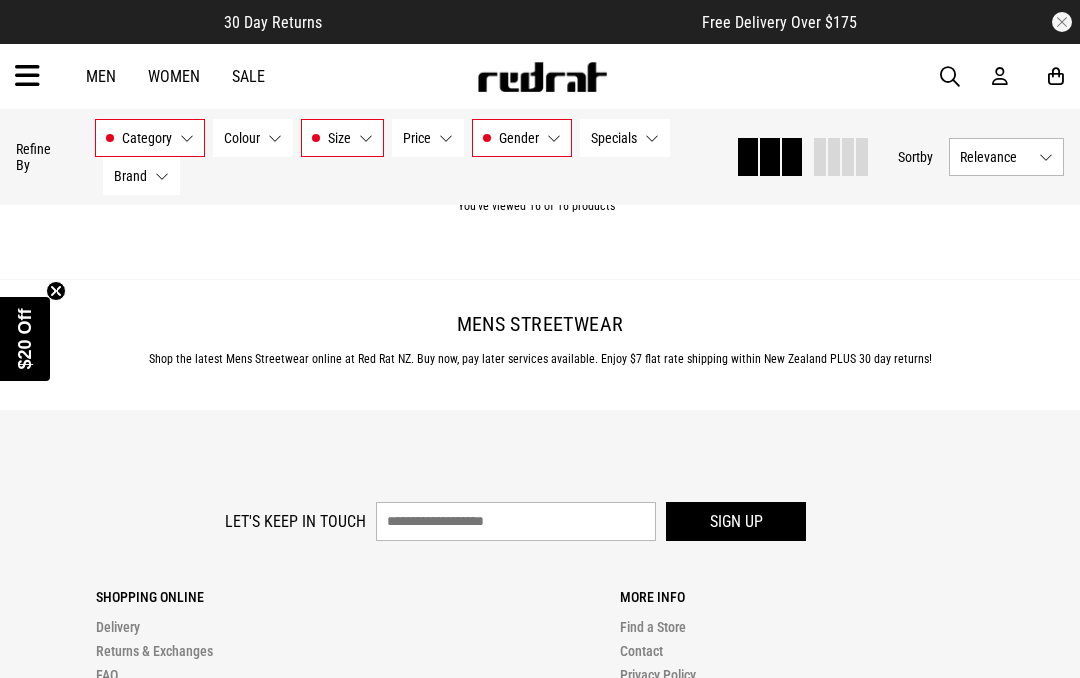 click on "Category  Bottoms" at bounding box center (150, 138) 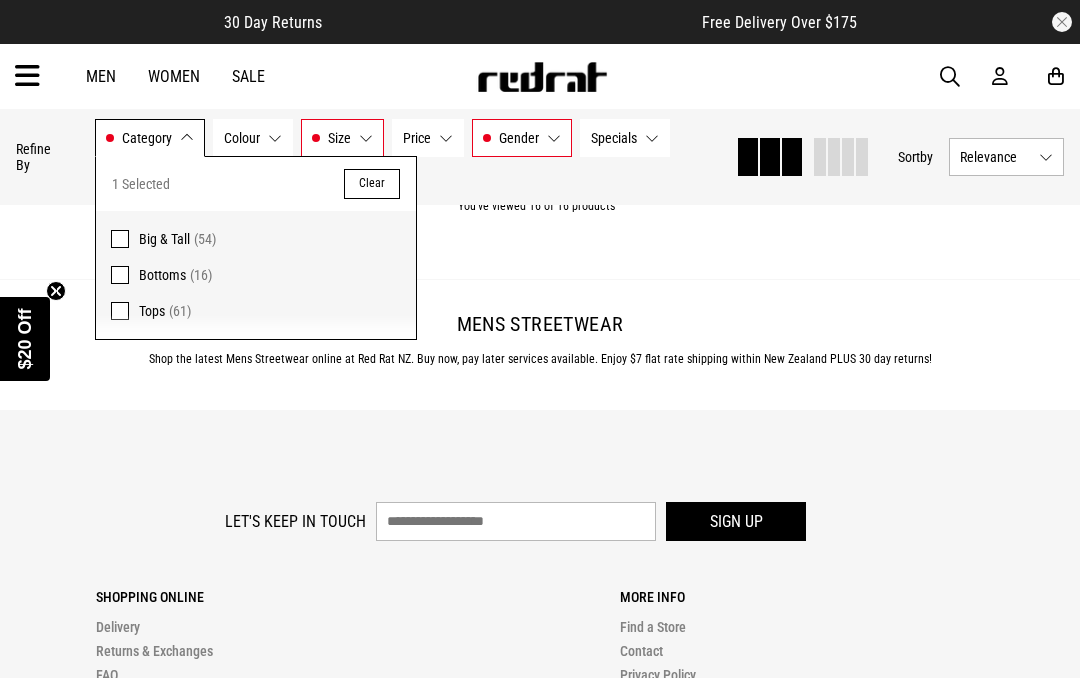 click on "Size  3XL" at bounding box center [342, 138] 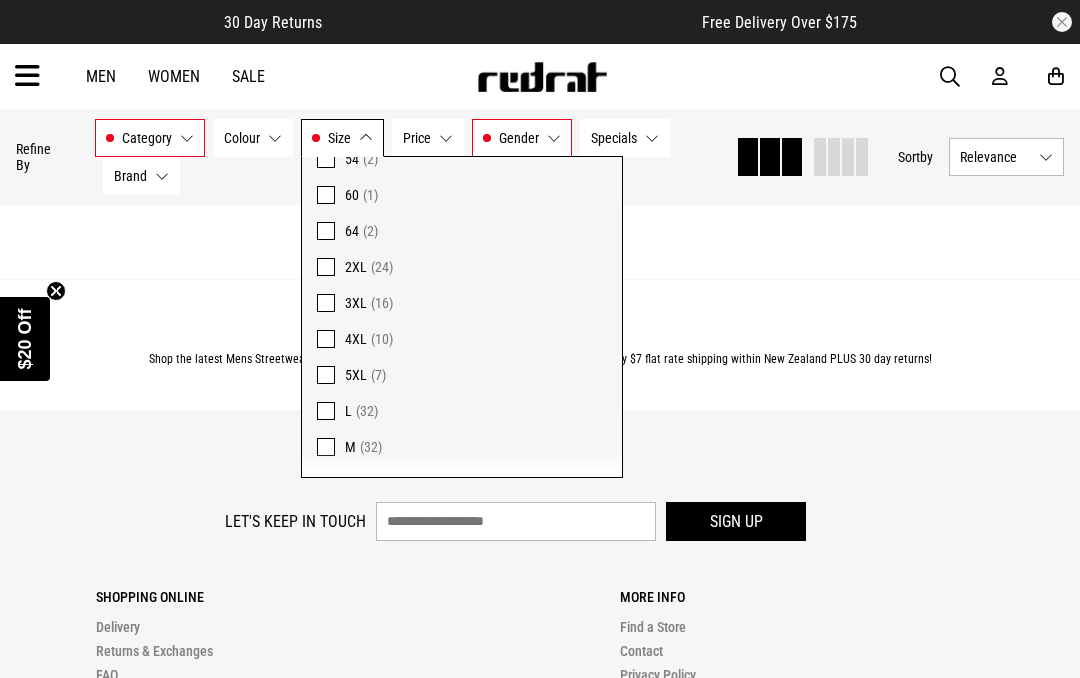 click at bounding box center (326, 303) 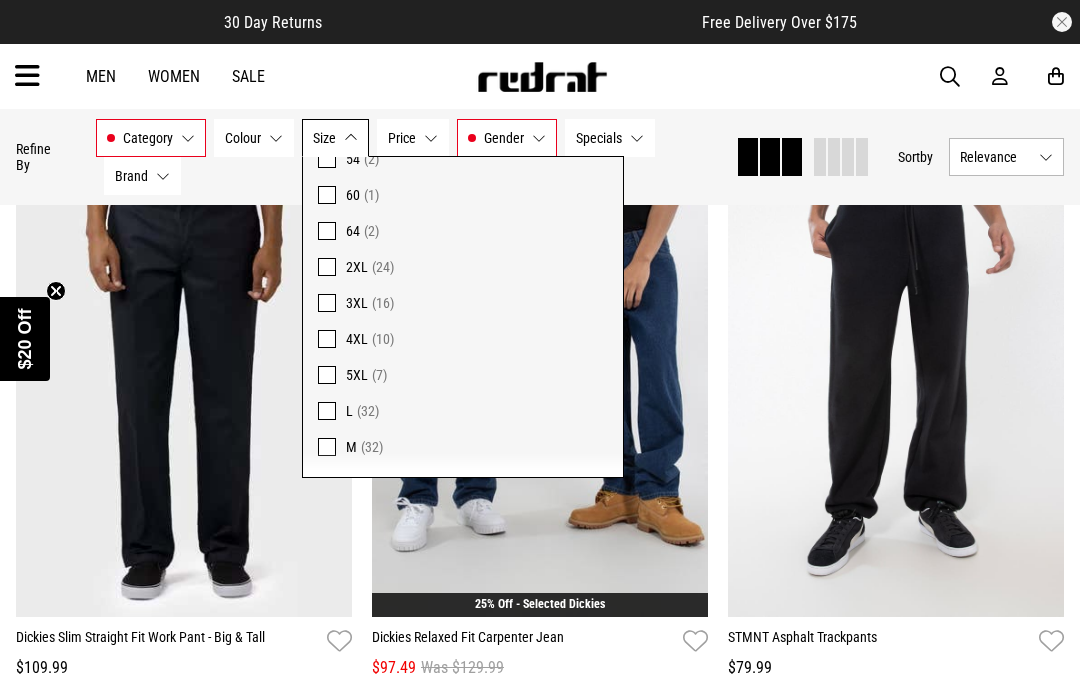 click on "Gender  Mens" at bounding box center [507, 138] 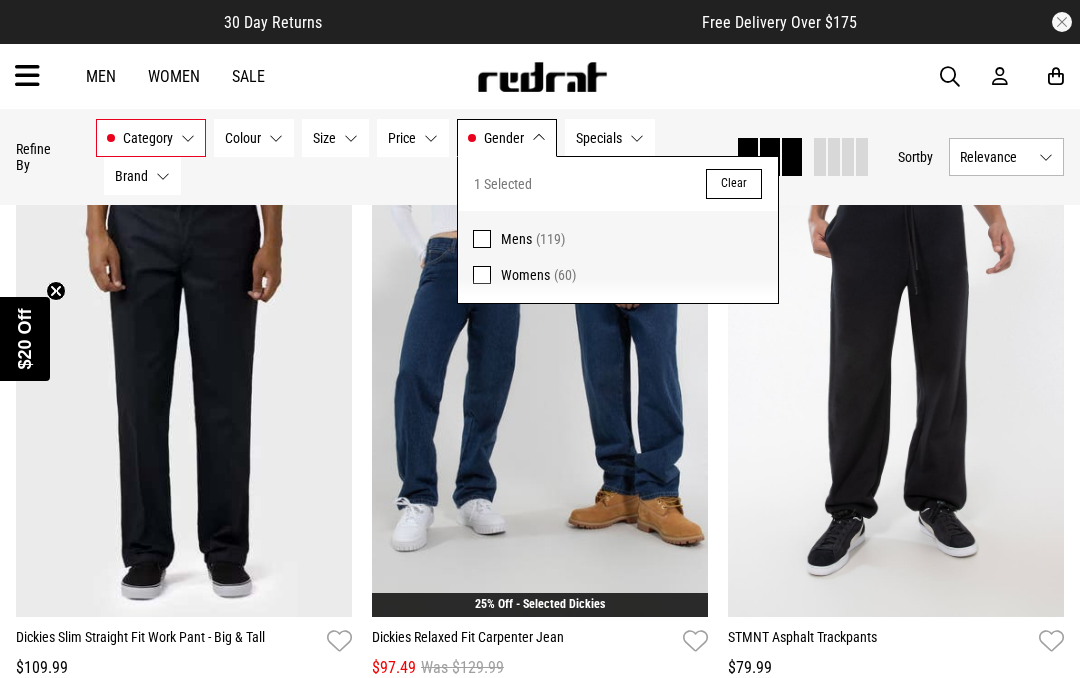 click at bounding box center (482, 239) 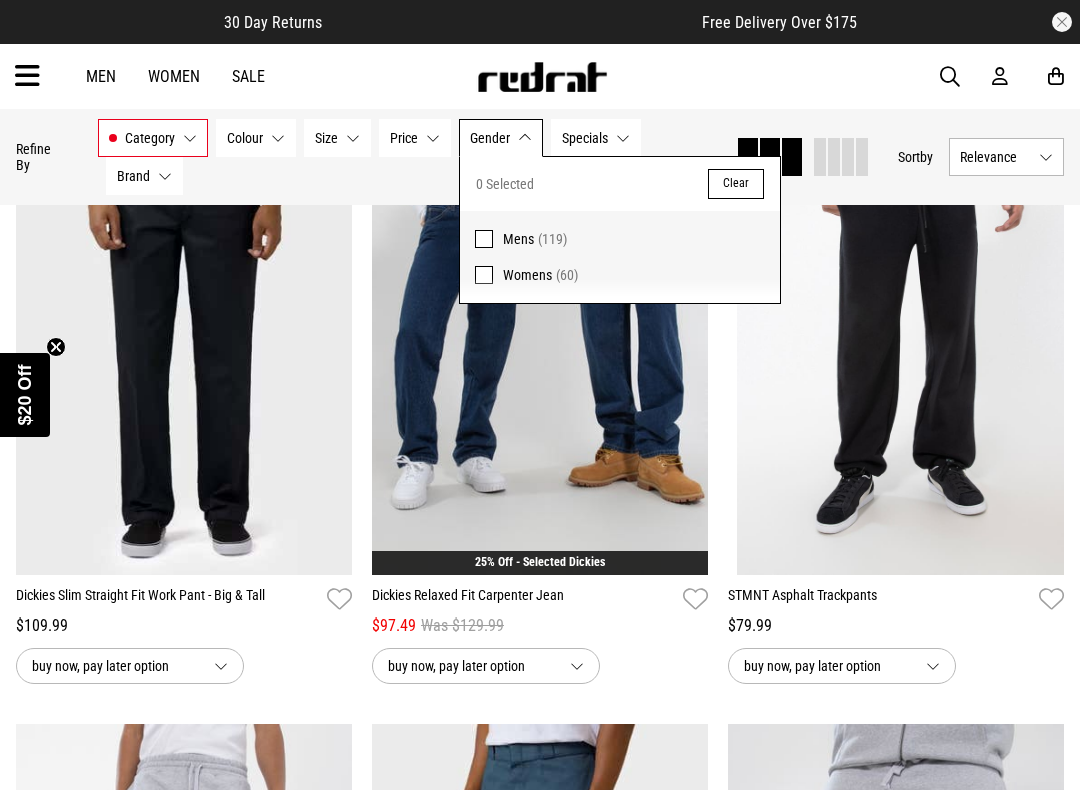 scroll, scrollTop: 4011, scrollLeft: 0, axis: vertical 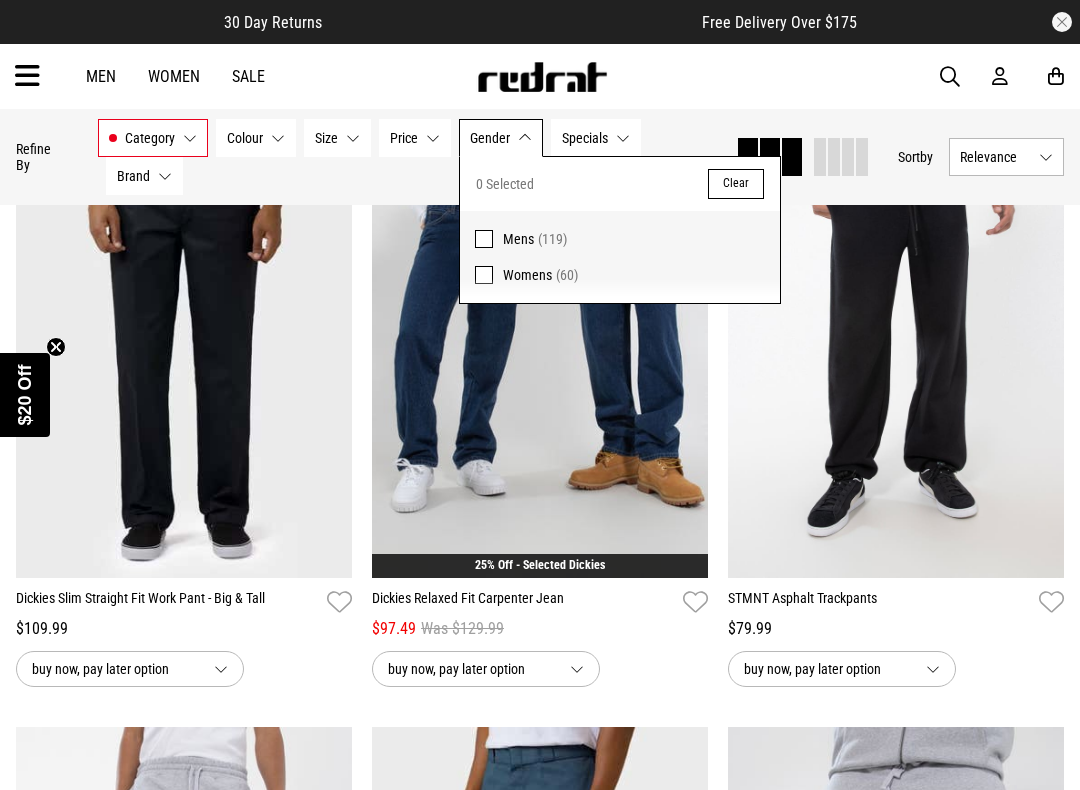 click on "Clear" at bounding box center (736, 184) 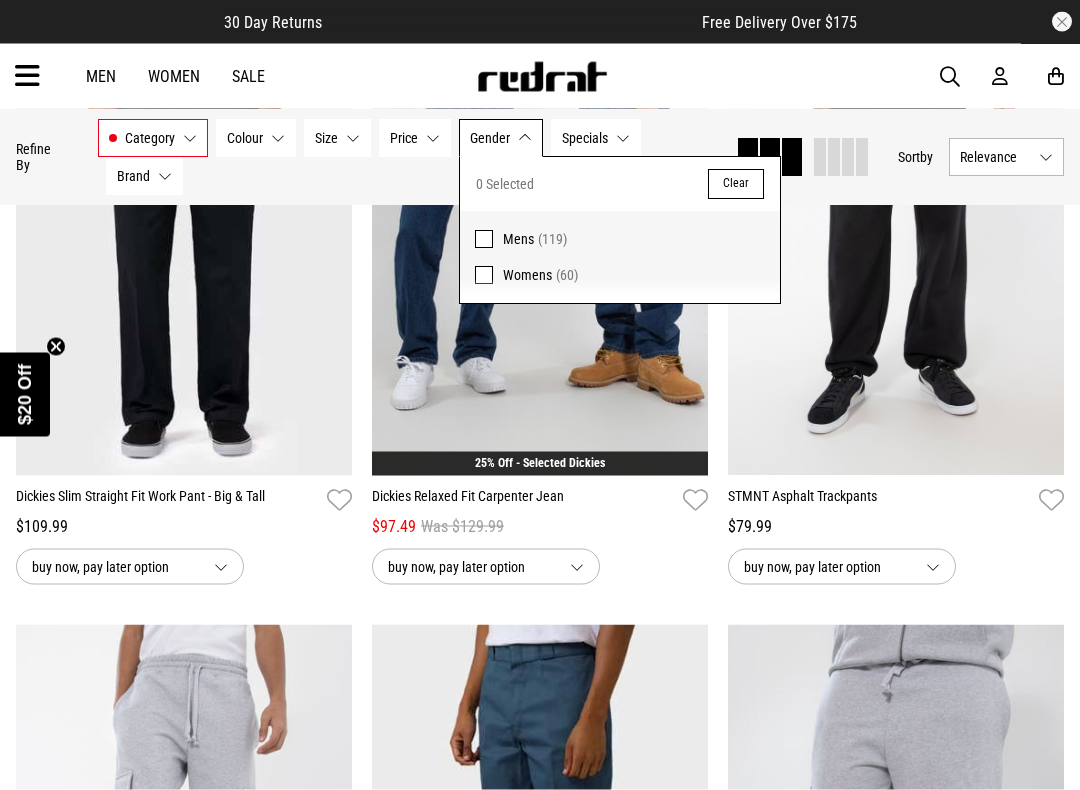 scroll, scrollTop: 4114, scrollLeft: 0, axis: vertical 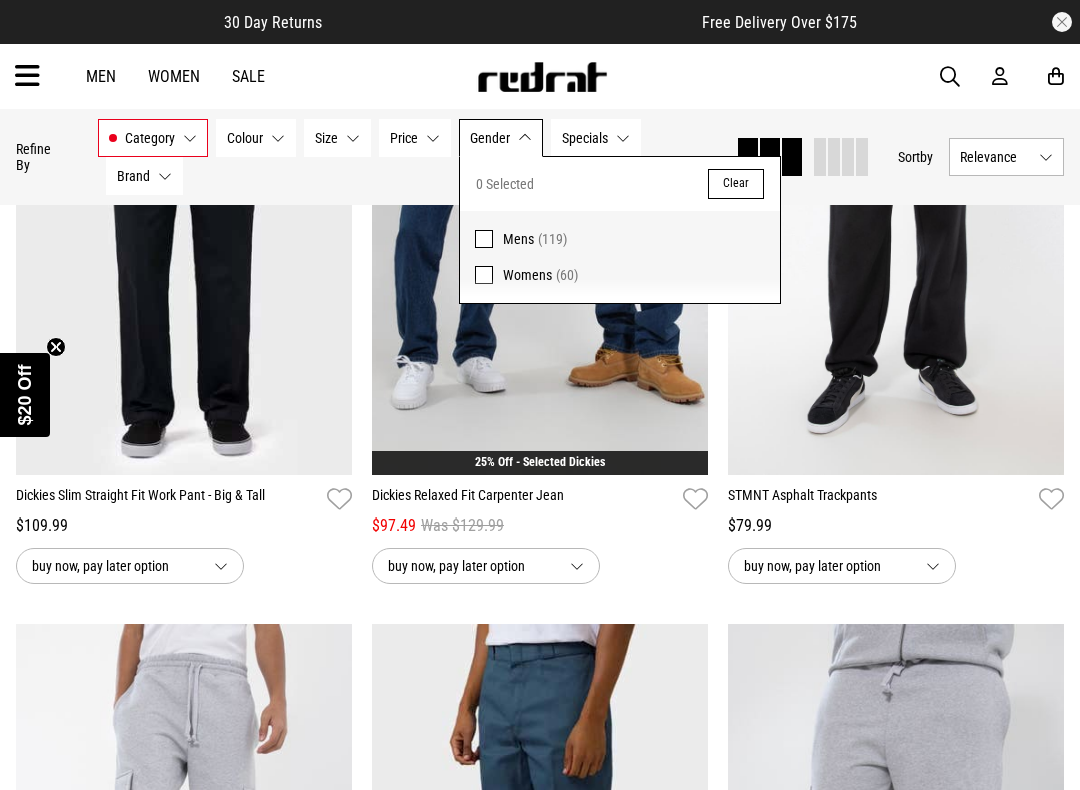click on "Gender  None selected" at bounding box center [501, 138] 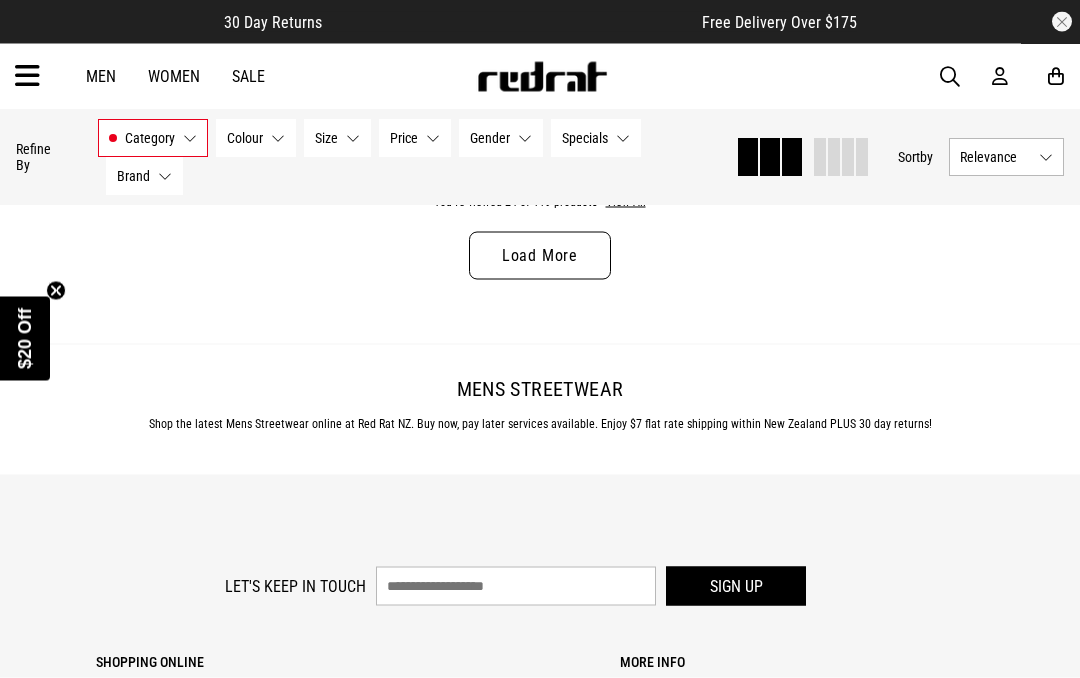 scroll, scrollTop: 5217, scrollLeft: 0, axis: vertical 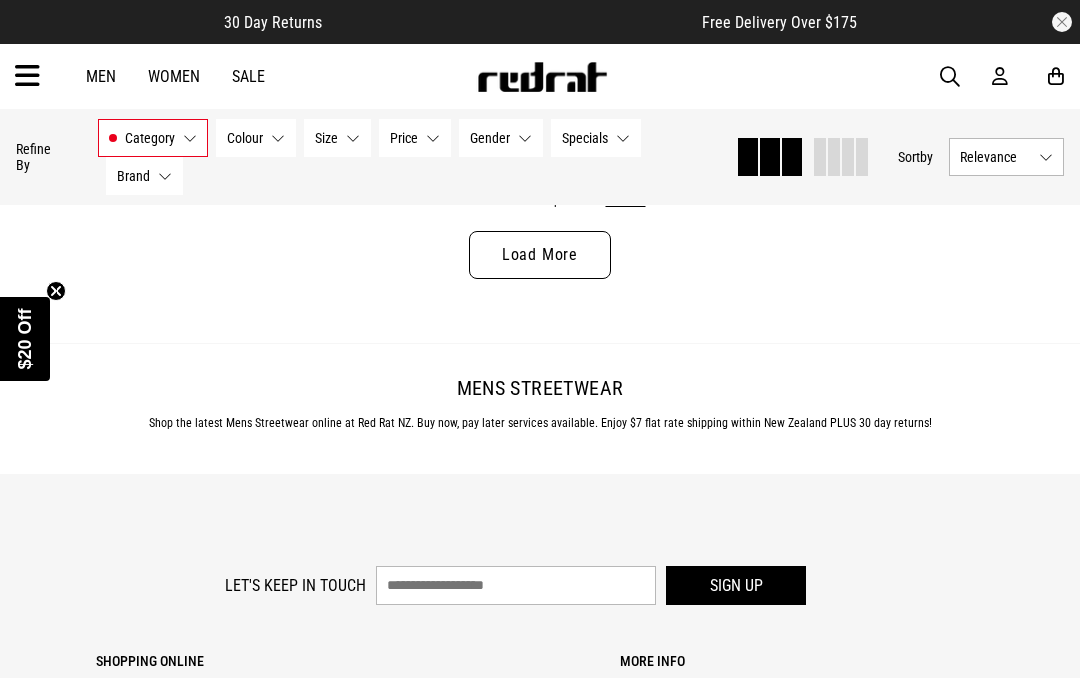 click on "Load More" at bounding box center (540, 255) 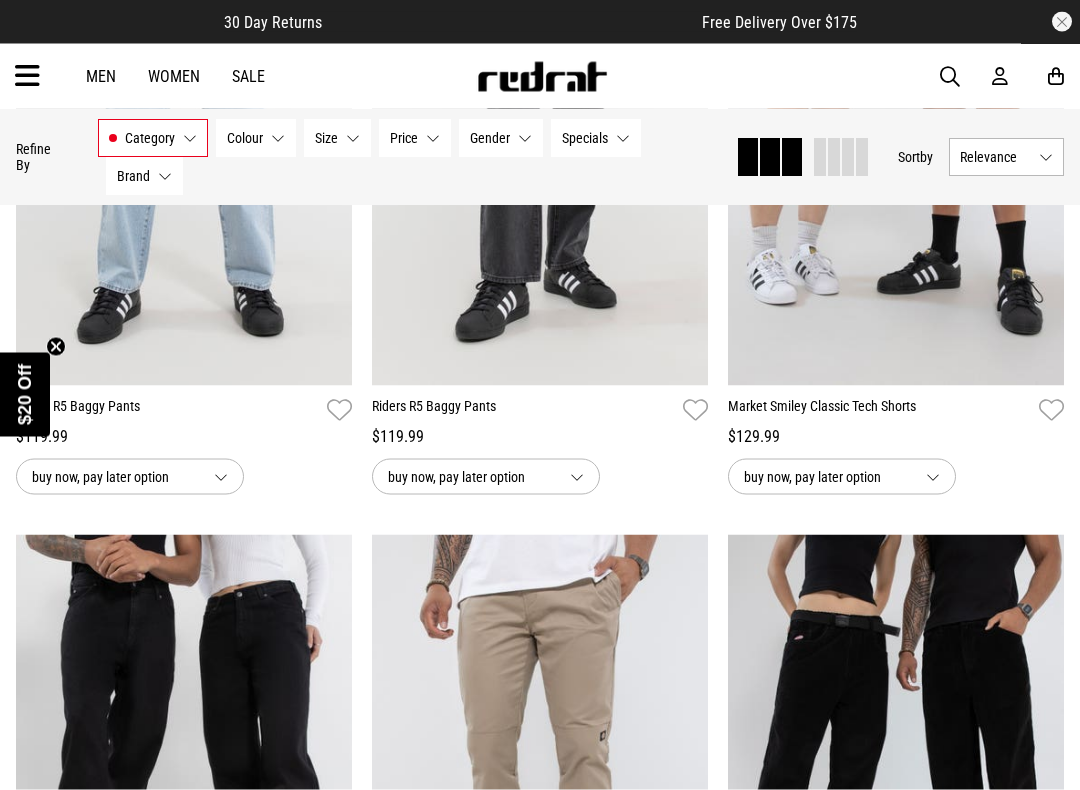 scroll, scrollTop: 8540, scrollLeft: 0, axis: vertical 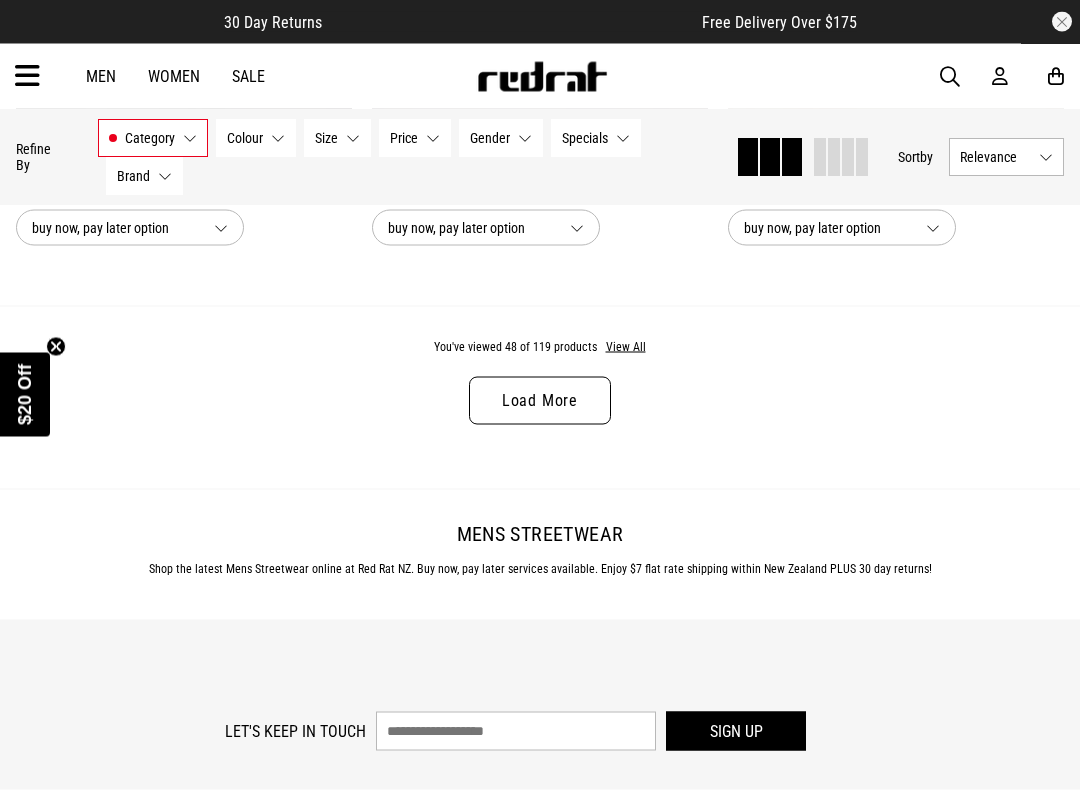 click on "Load More" at bounding box center [540, 401] 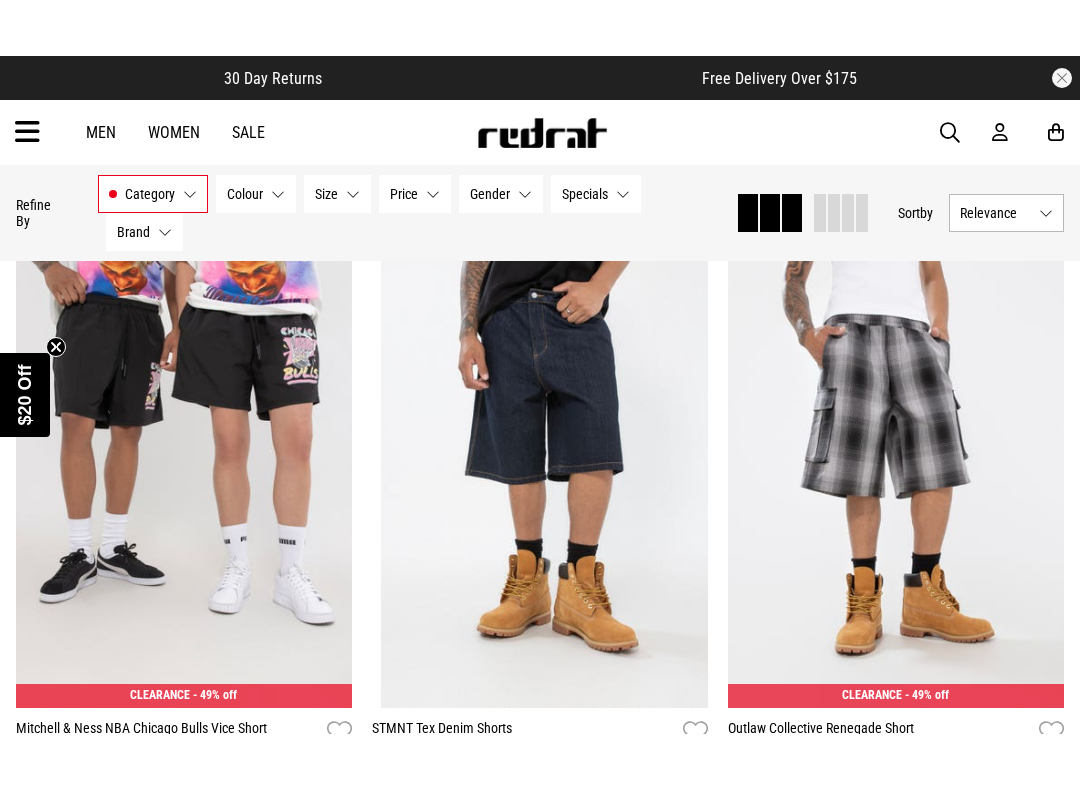 scroll, scrollTop: 10897, scrollLeft: 0, axis: vertical 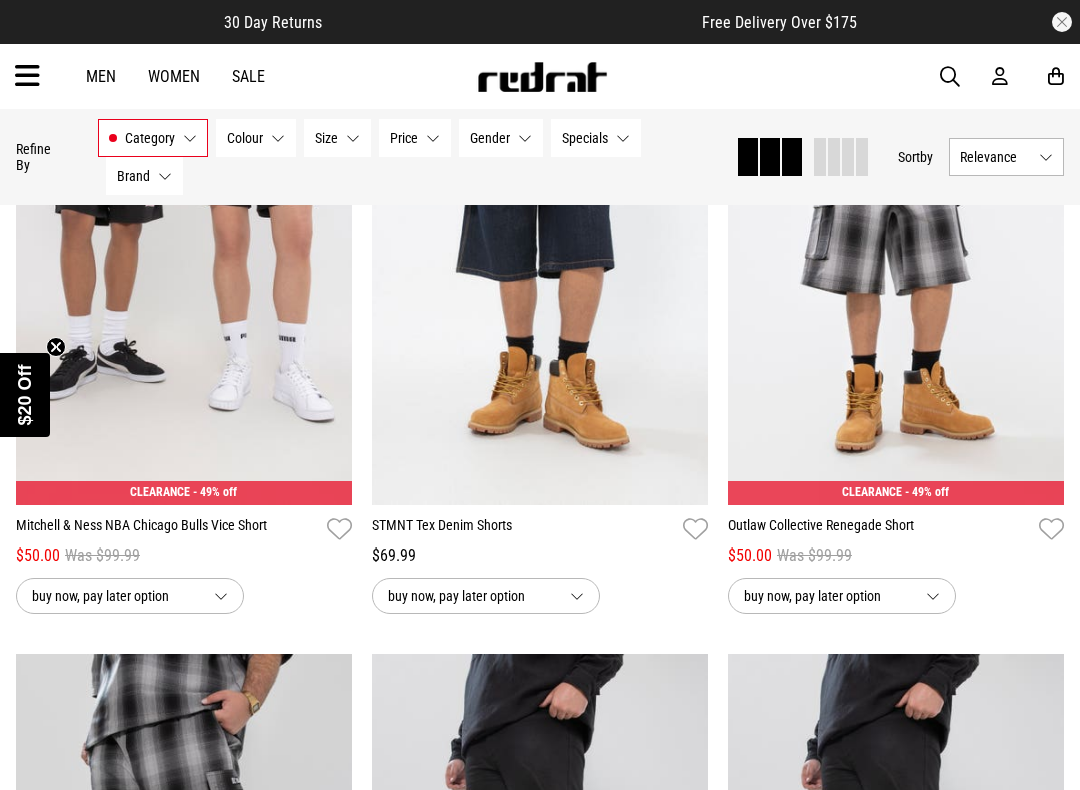 click on "STMNT Tex Denim Shorts" at bounding box center (523, 529) 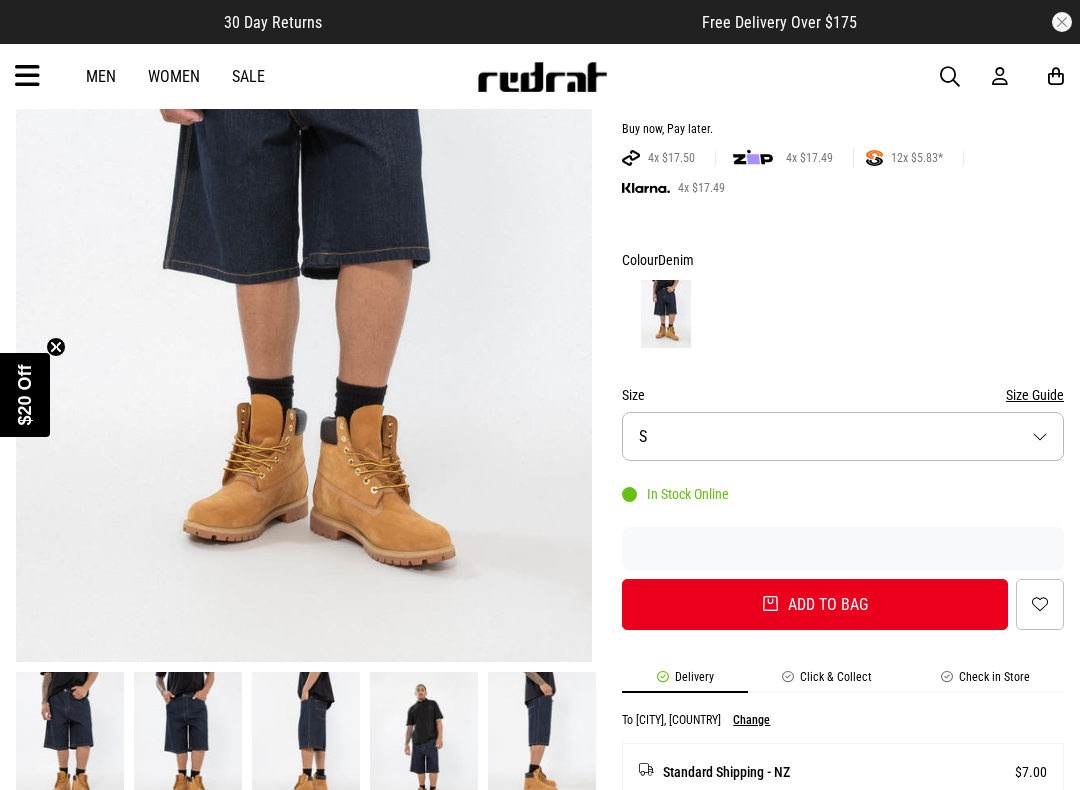 scroll, scrollTop: 320, scrollLeft: 0, axis: vertical 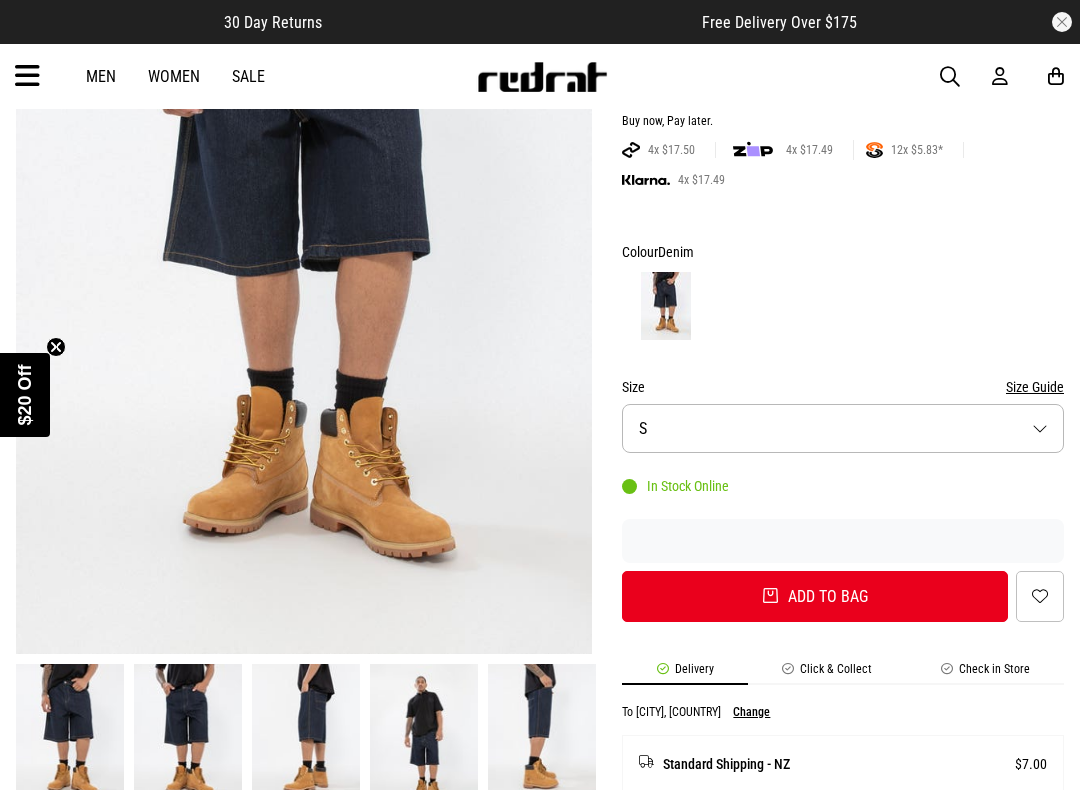 click on "Size S" at bounding box center (843, 428) 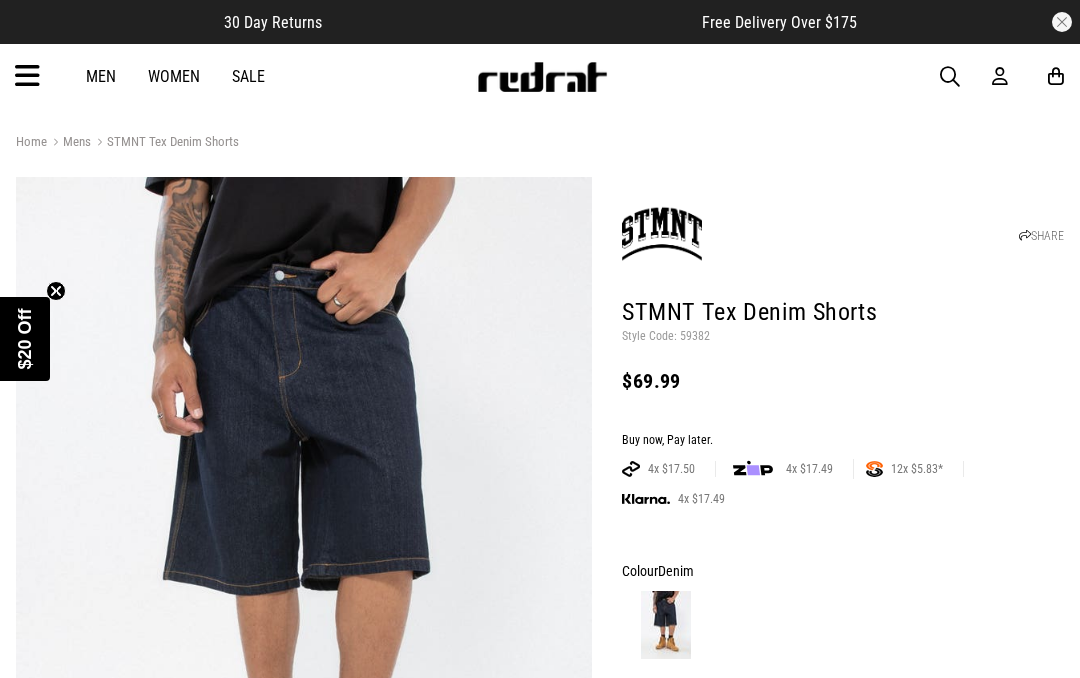 scroll, scrollTop: 0, scrollLeft: 0, axis: both 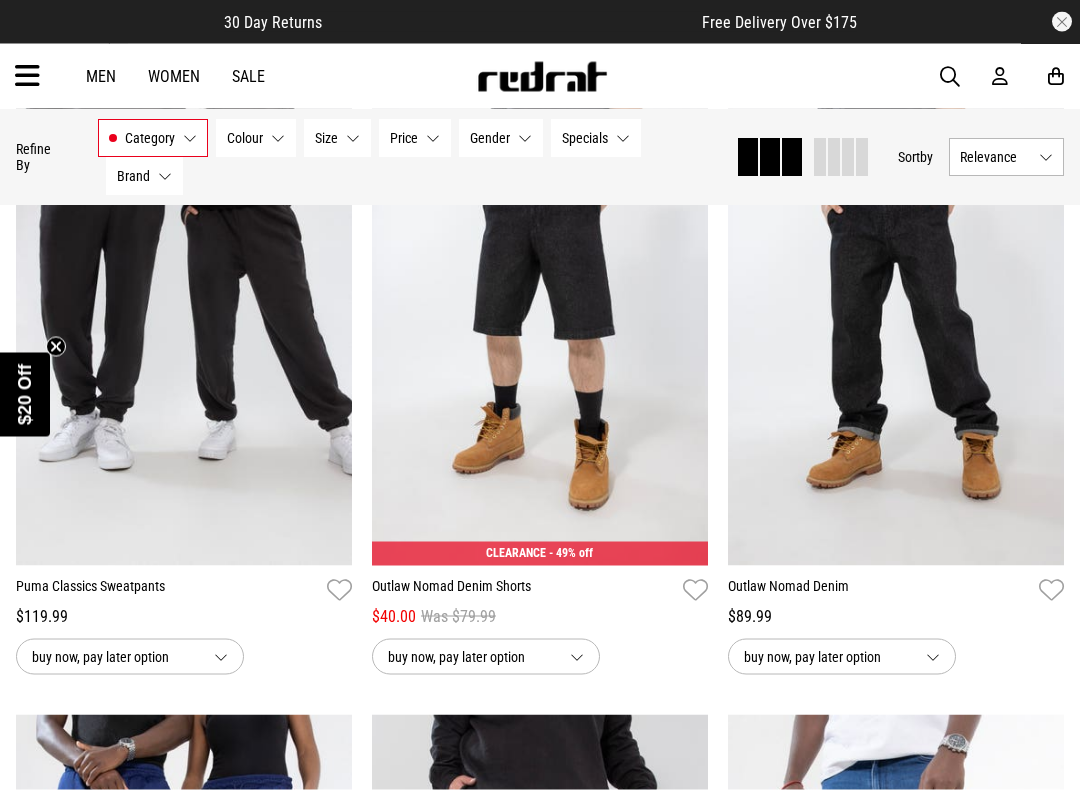 click on "Outlaw Nomad Denim Shorts" at bounding box center [523, 590] 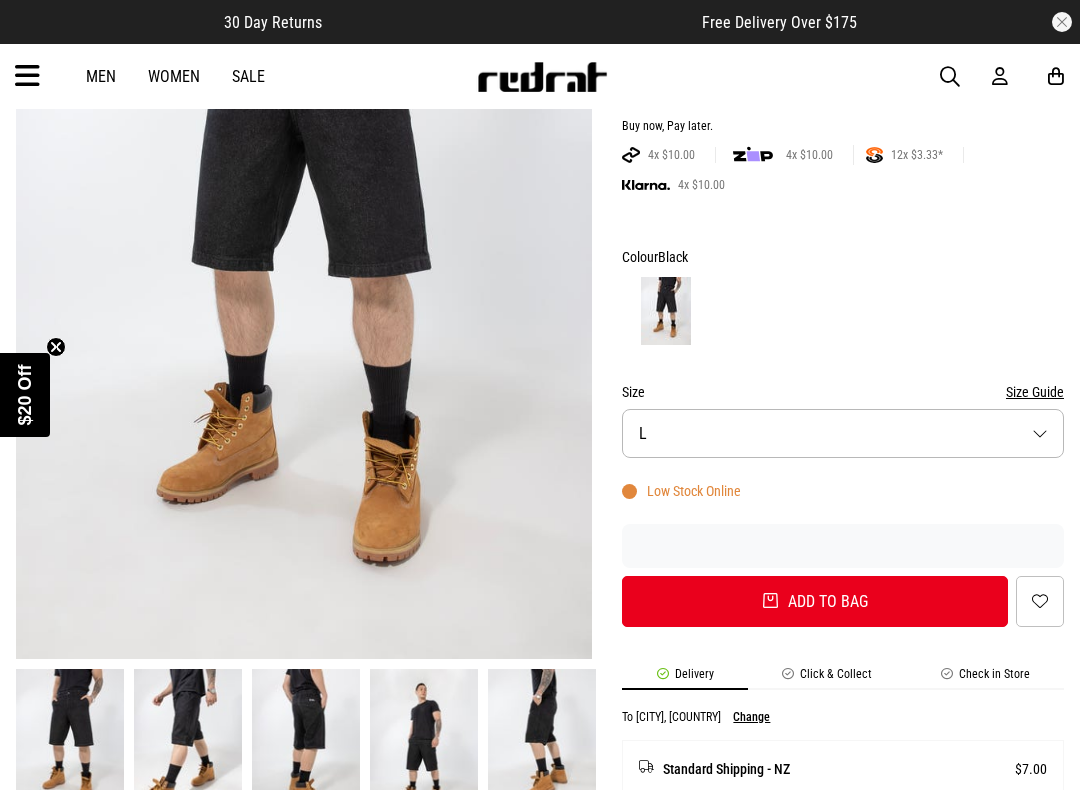 scroll, scrollTop: 314, scrollLeft: 0, axis: vertical 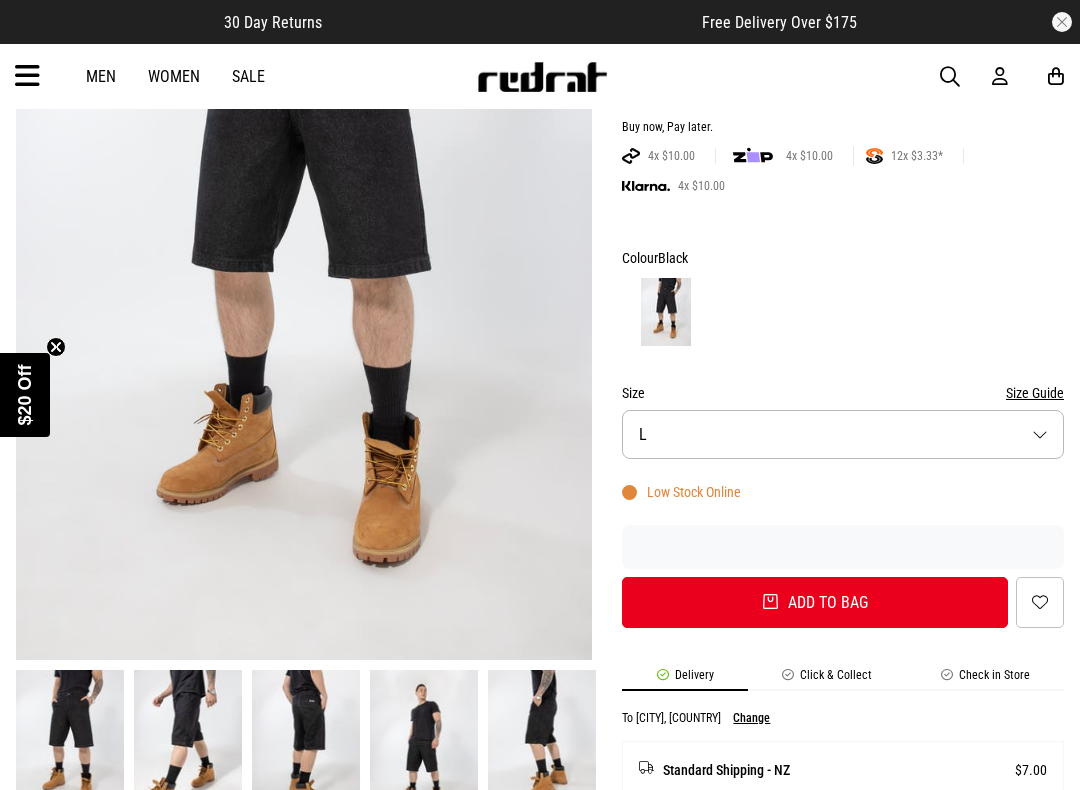 click on "Size L" at bounding box center [843, 434] 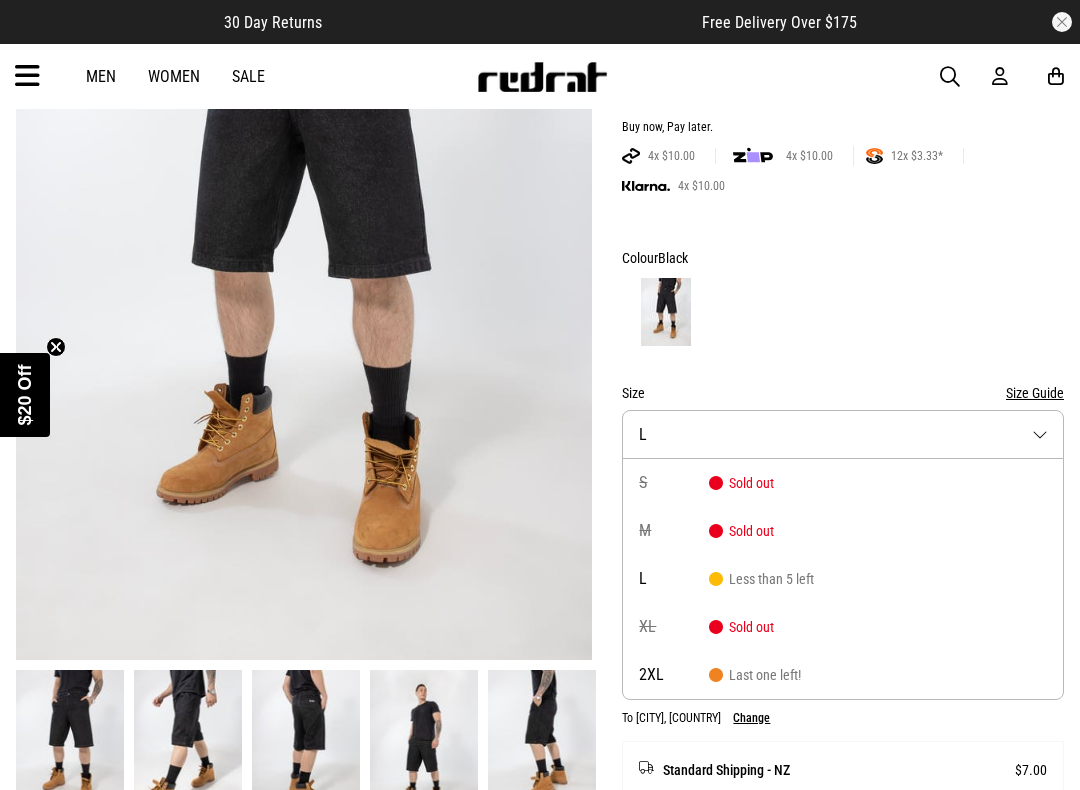 click at bounding box center [843, 312] 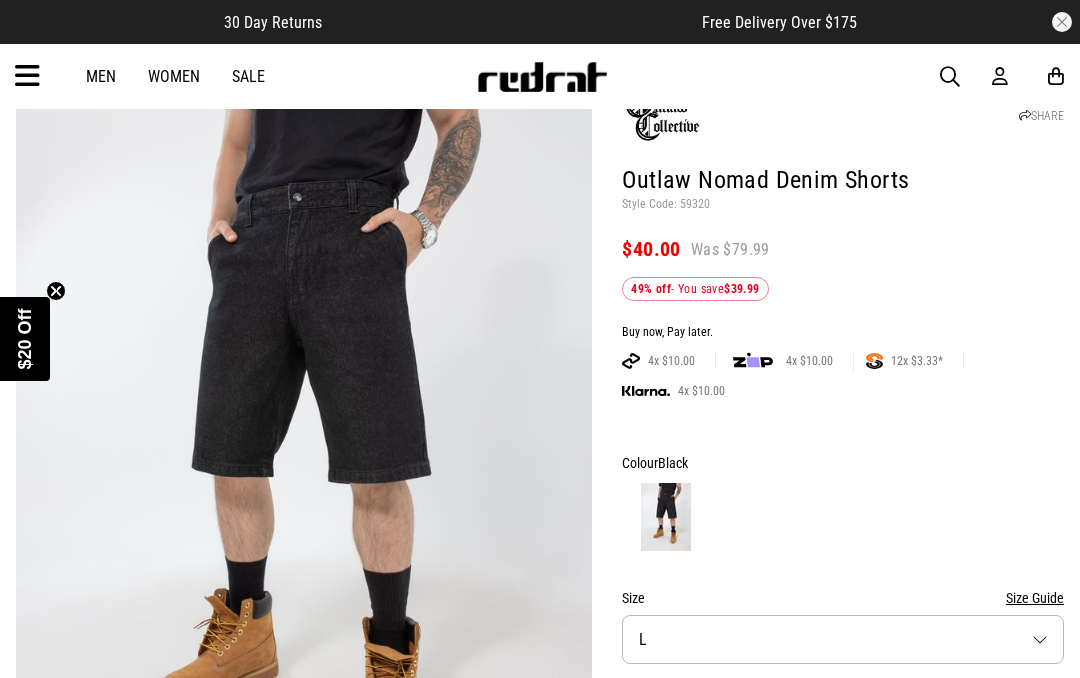 scroll, scrollTop: 0, scrollLeft: 0, axis: both 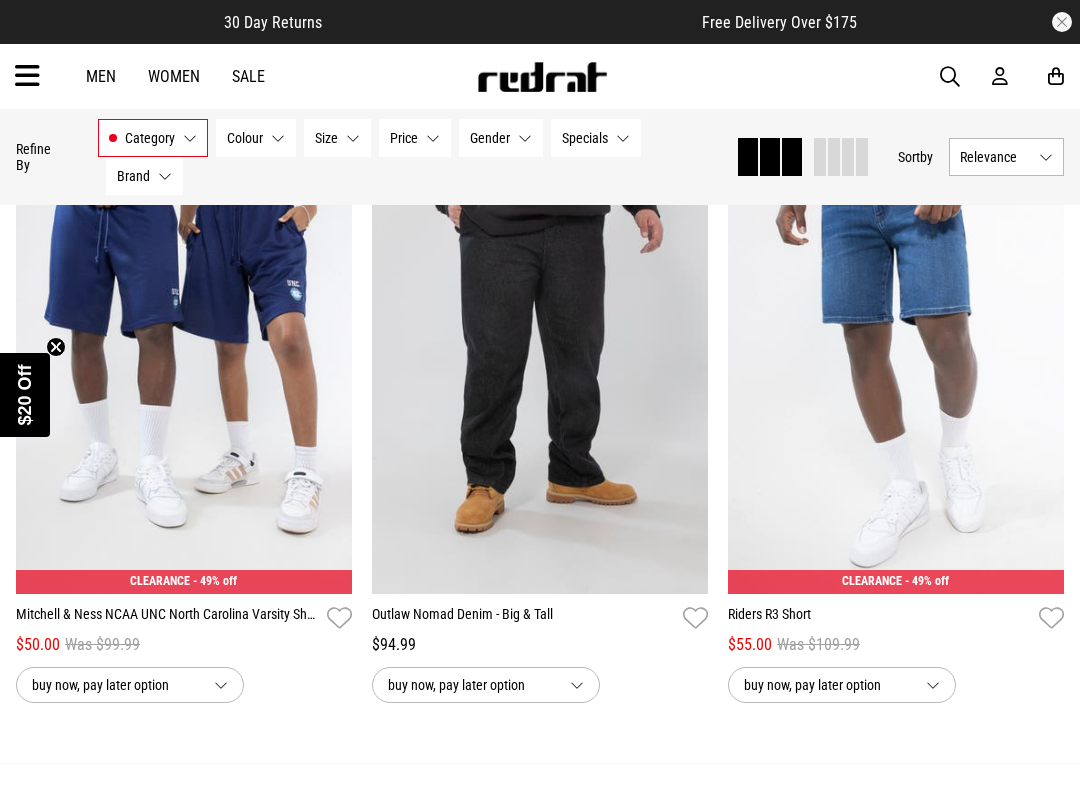 click at bounding box center (896, 359) 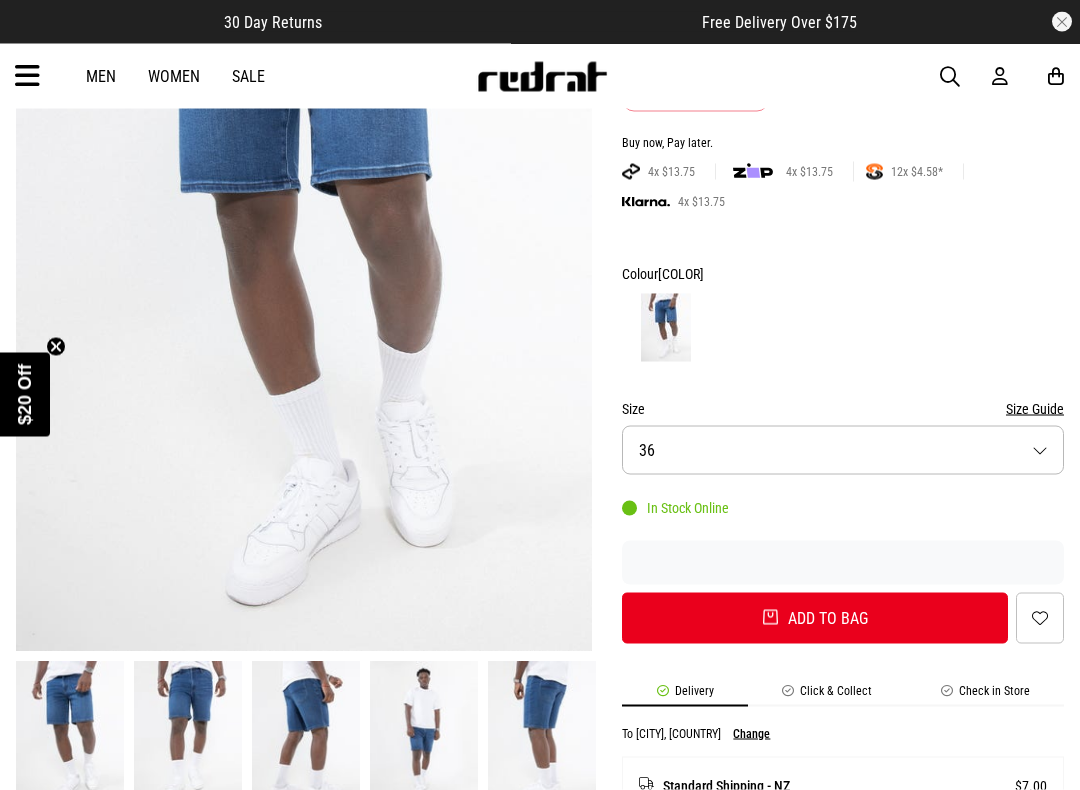 scroll, scrollTop: 322, scrollLeft: 0, axis: vertical 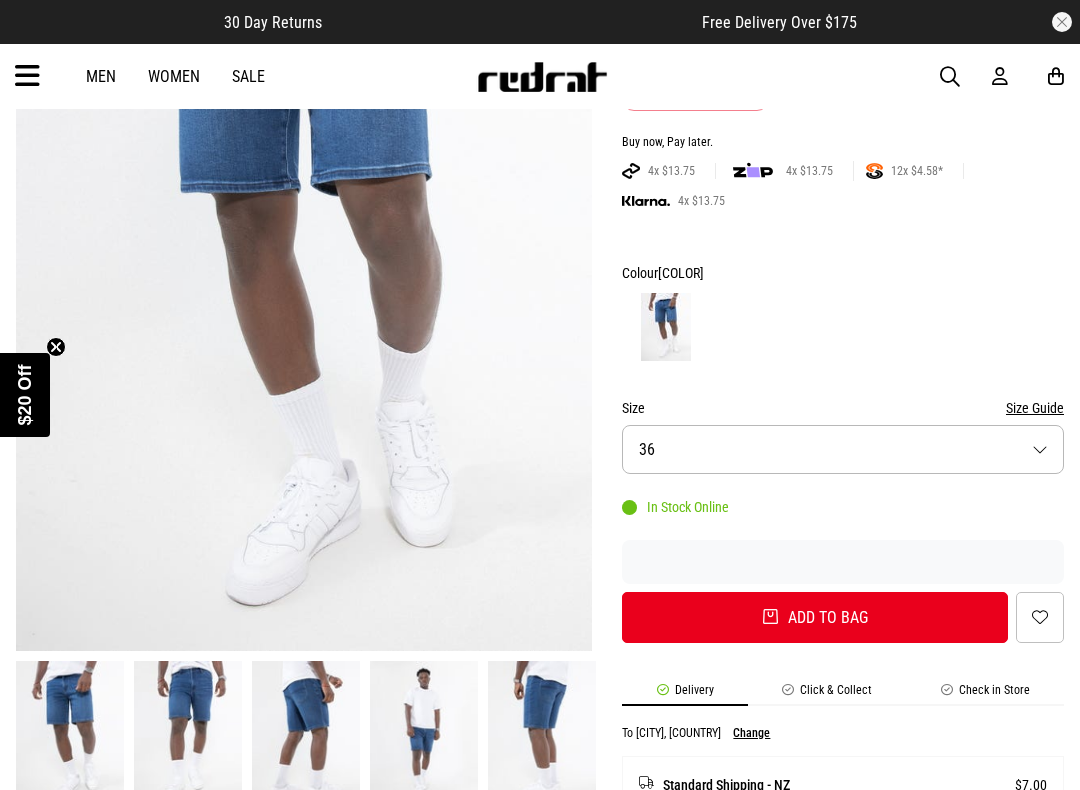 click on "Size 36" at bounding box center (843, 449) 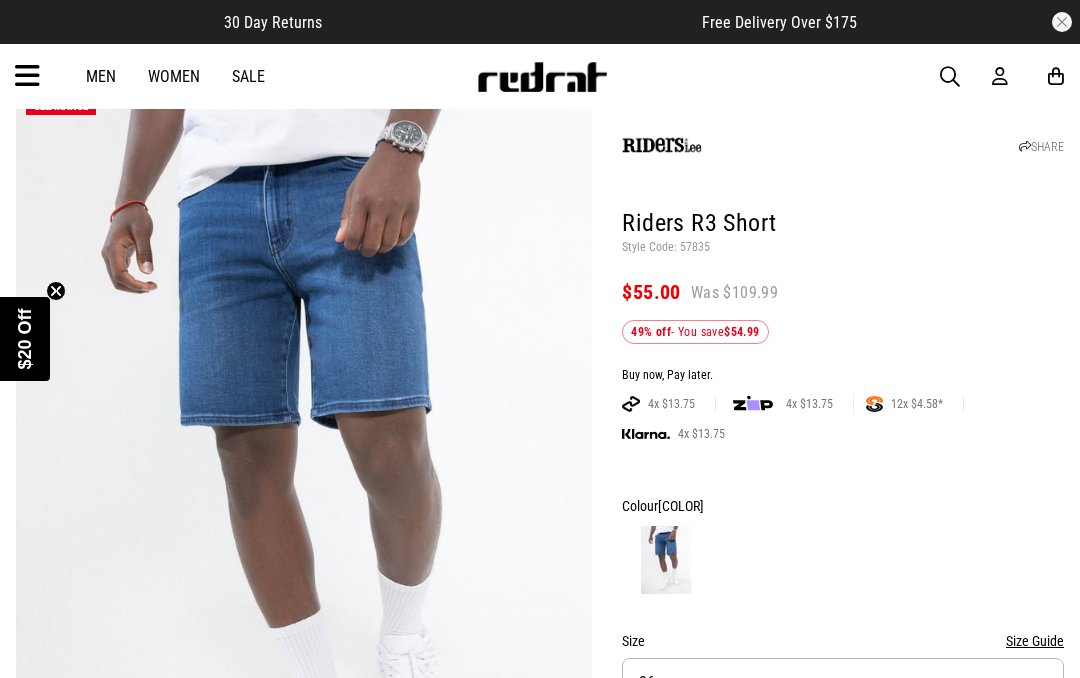 scroll, scrollTop: 0, scrollLeft: 0, axis: both 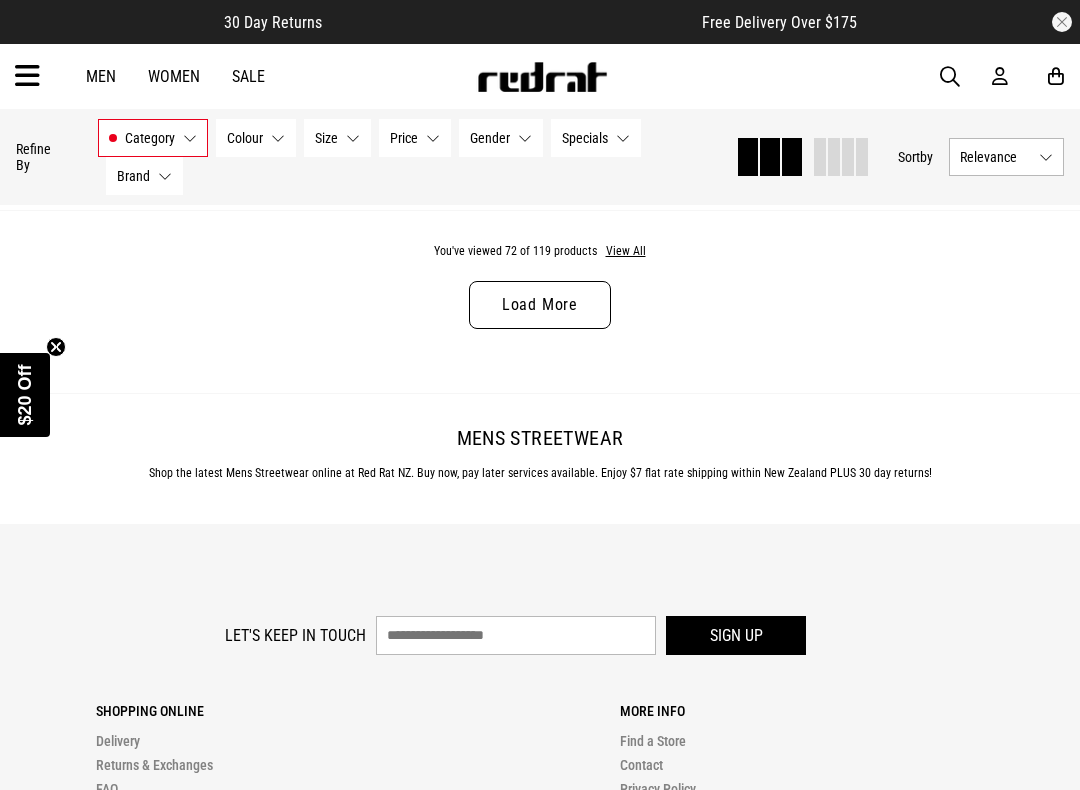 click on "Load More" at bounding box center [540, 305] 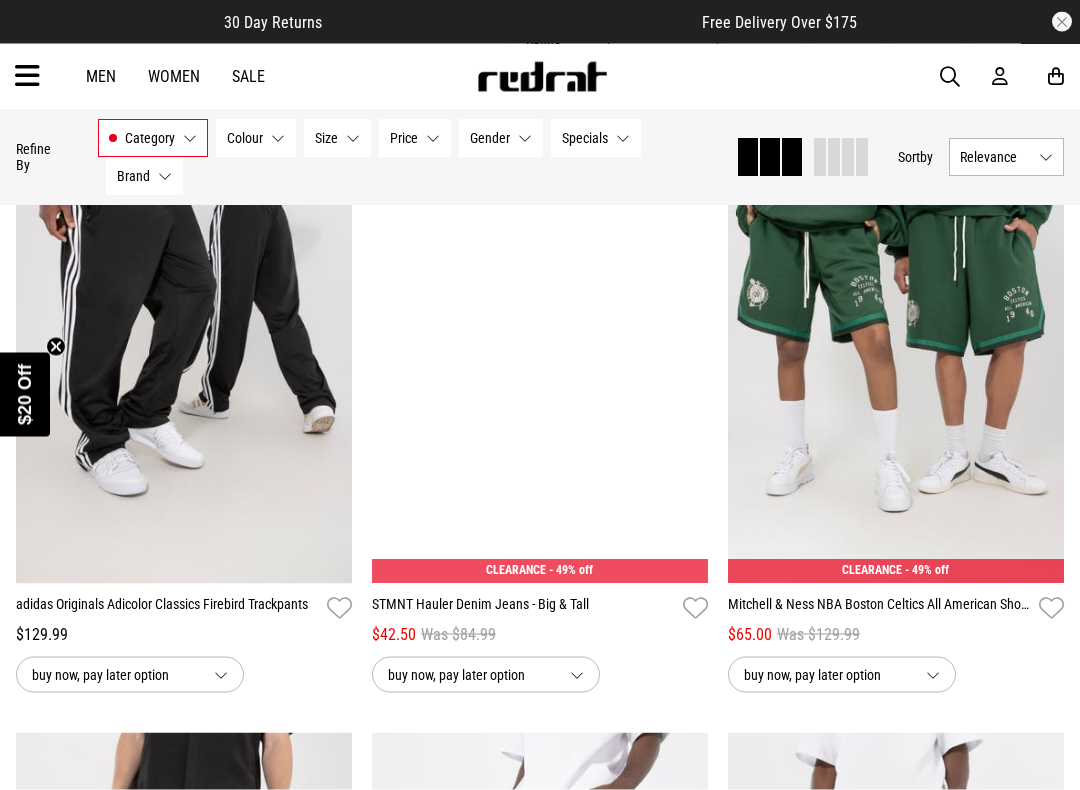 scroll, scrollTop: 5976, scrollLeft: 0, axis: vertical 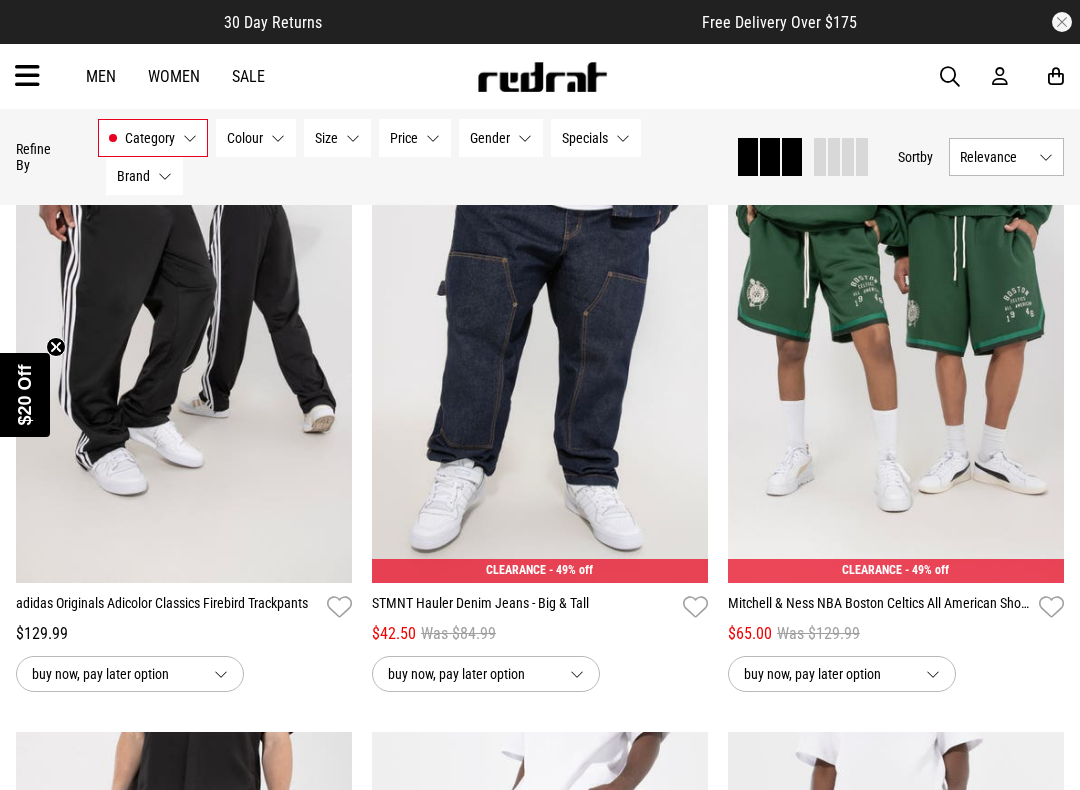 click at bounding box center (540, 347) 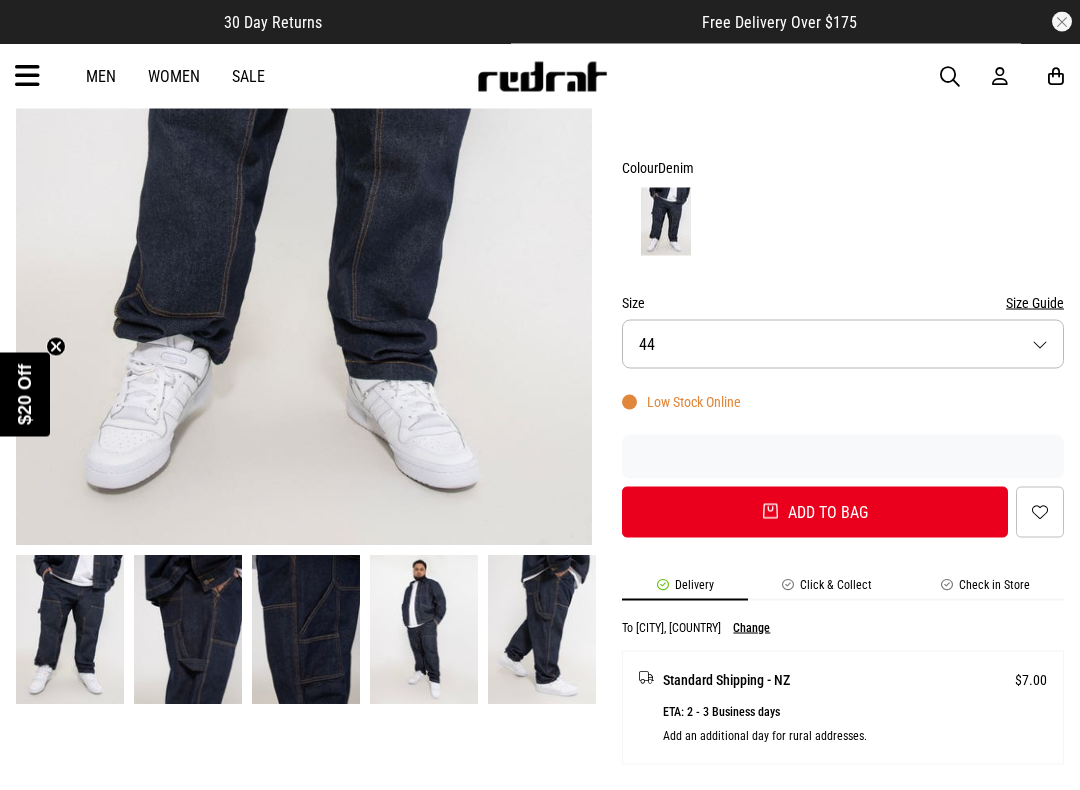 scroll, scrollTop: 429, scrollLeft: 0, axis: vertical 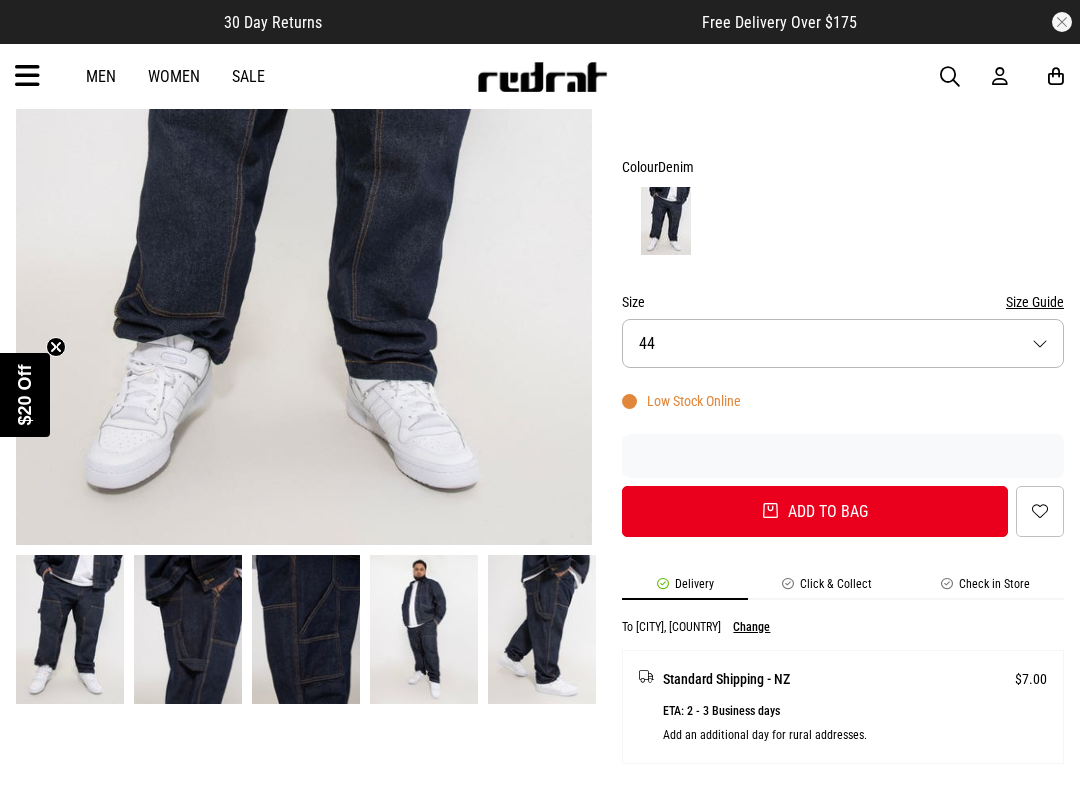 click on "Size 44" at bounding box center (843, 343) 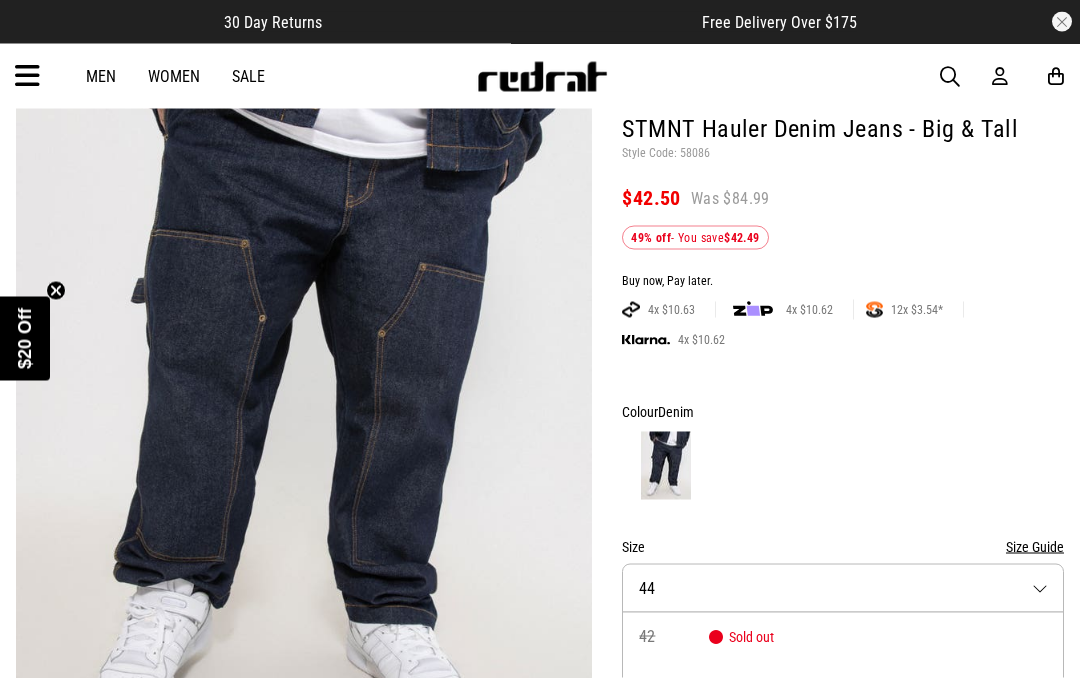 scroll, scrollTop: 177, scrollLeft: 0, axis: vertical 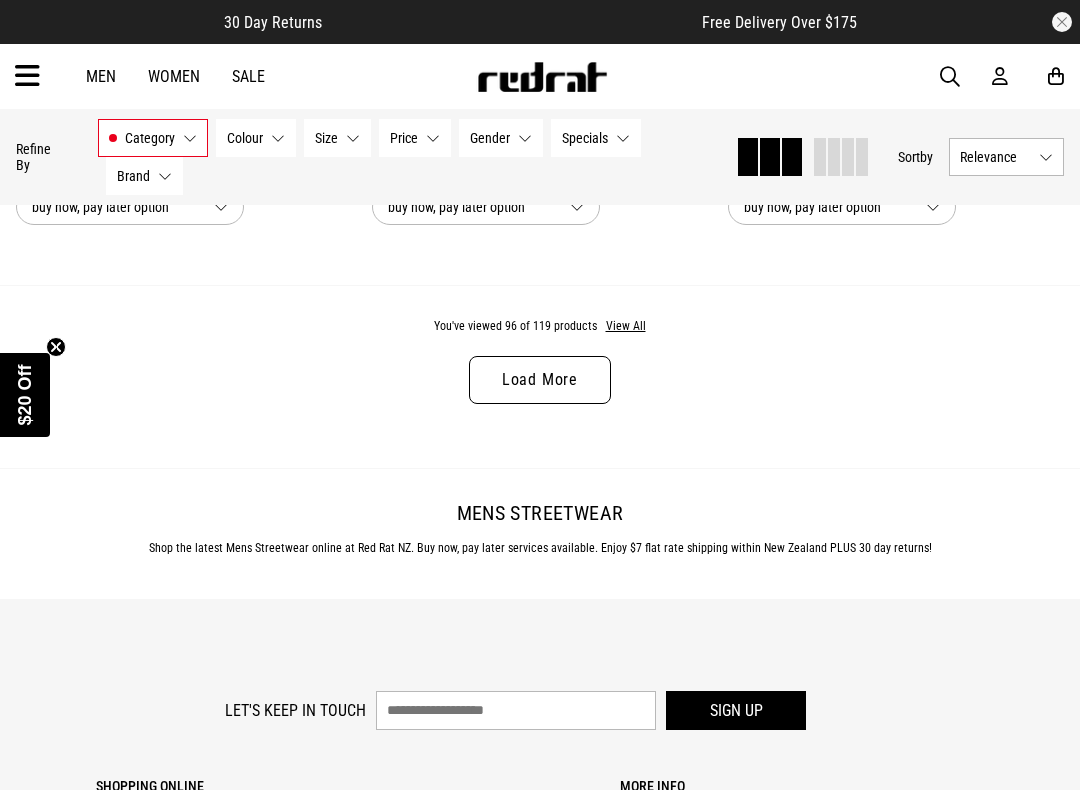 click on "Load More" at bounding box center [540, 380] 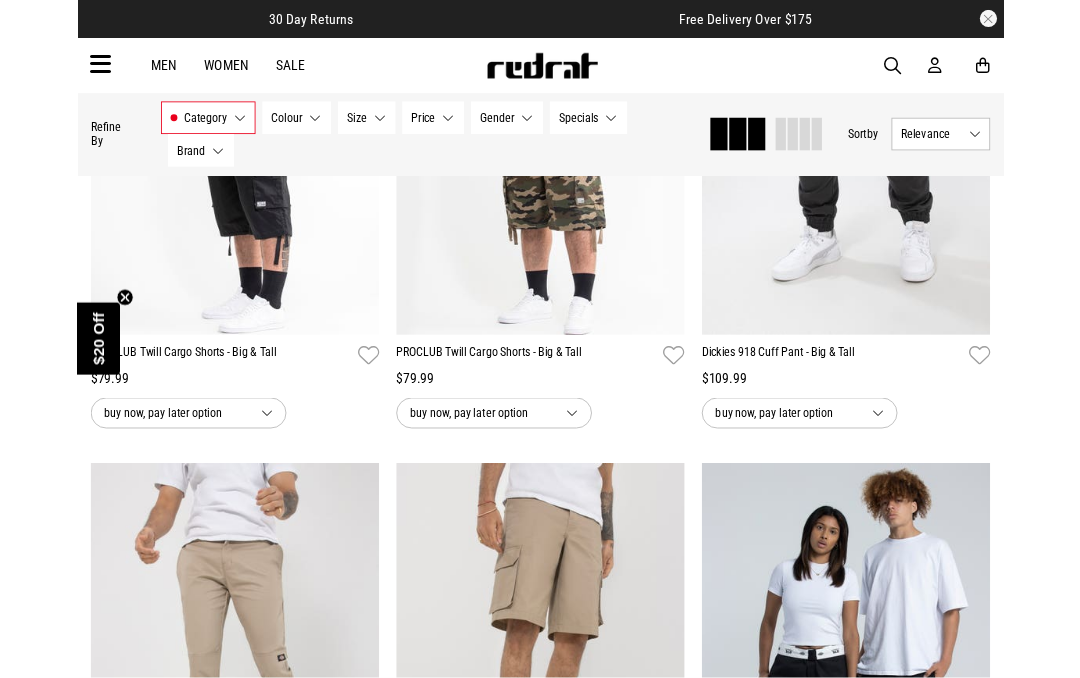 scroll, scrollTop: 5544, scrollLeft: 0, axis: vertical 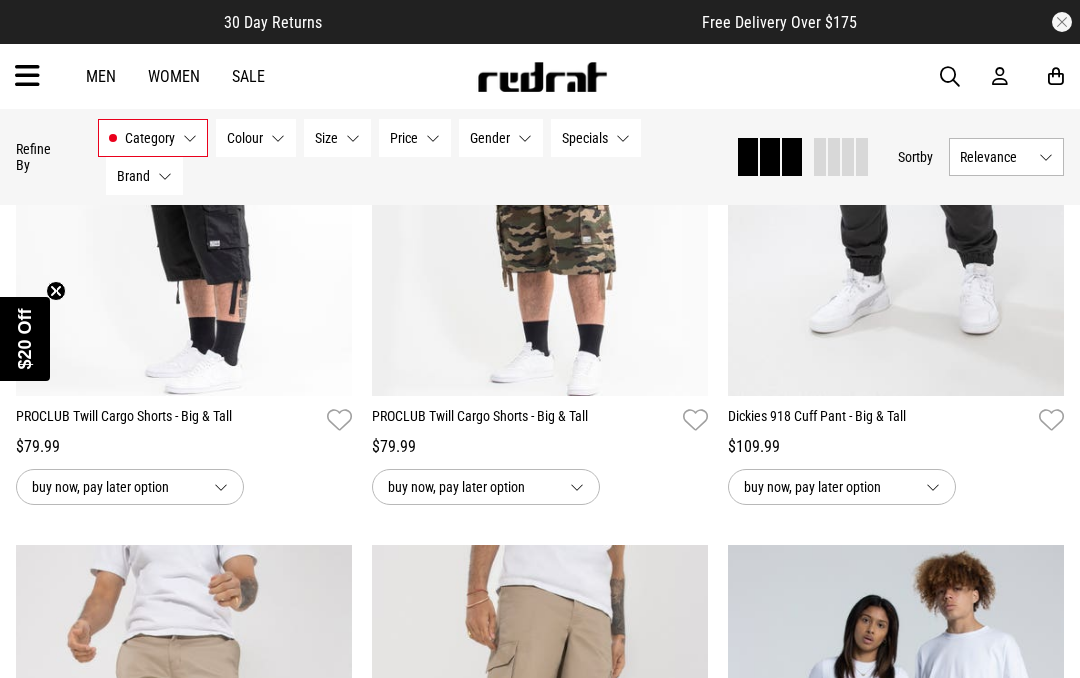 click on "PROCLUB Twill Cargo Shorts - Big & Tall" at bounding box center [523, 420] 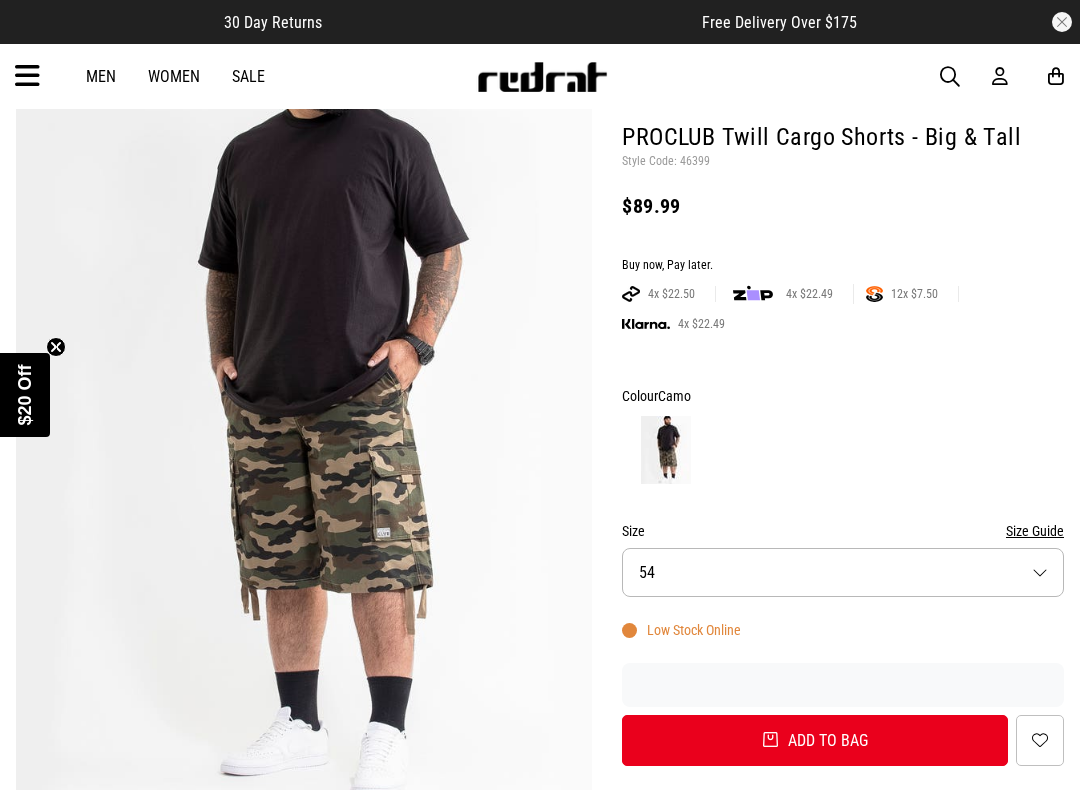 scroll, scrollTop: 177, scrollLeft: 0, axis: vertical 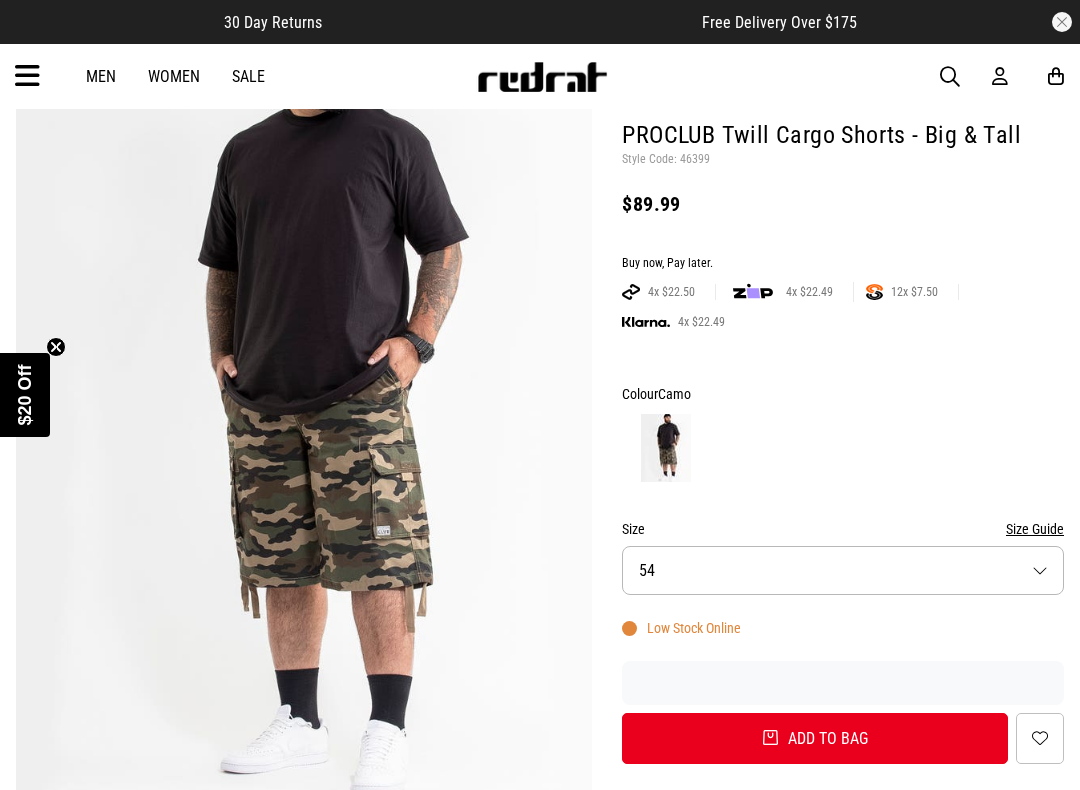 click on "Size 54" at bounding box center [843, 570] 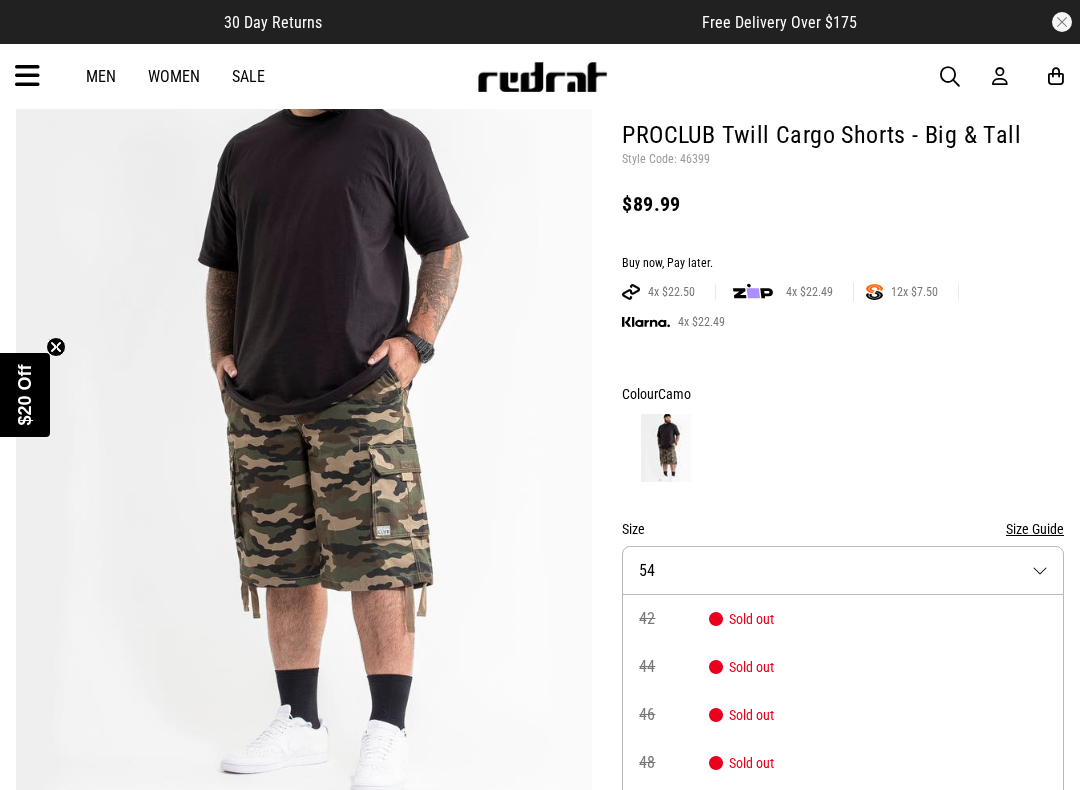 scroll, scrollTop: 251, scrollLeft: 0, axis: vertical 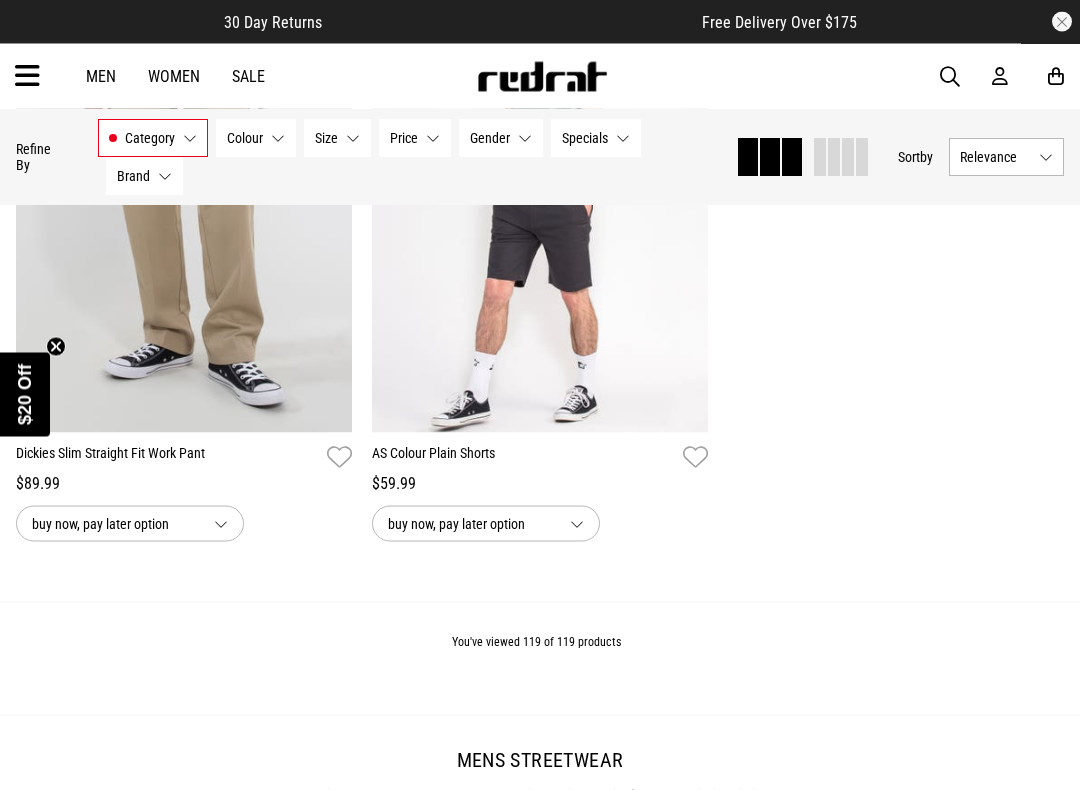 click on "You've viewed 119 of 119 products" at bounding box center [536, 642] 